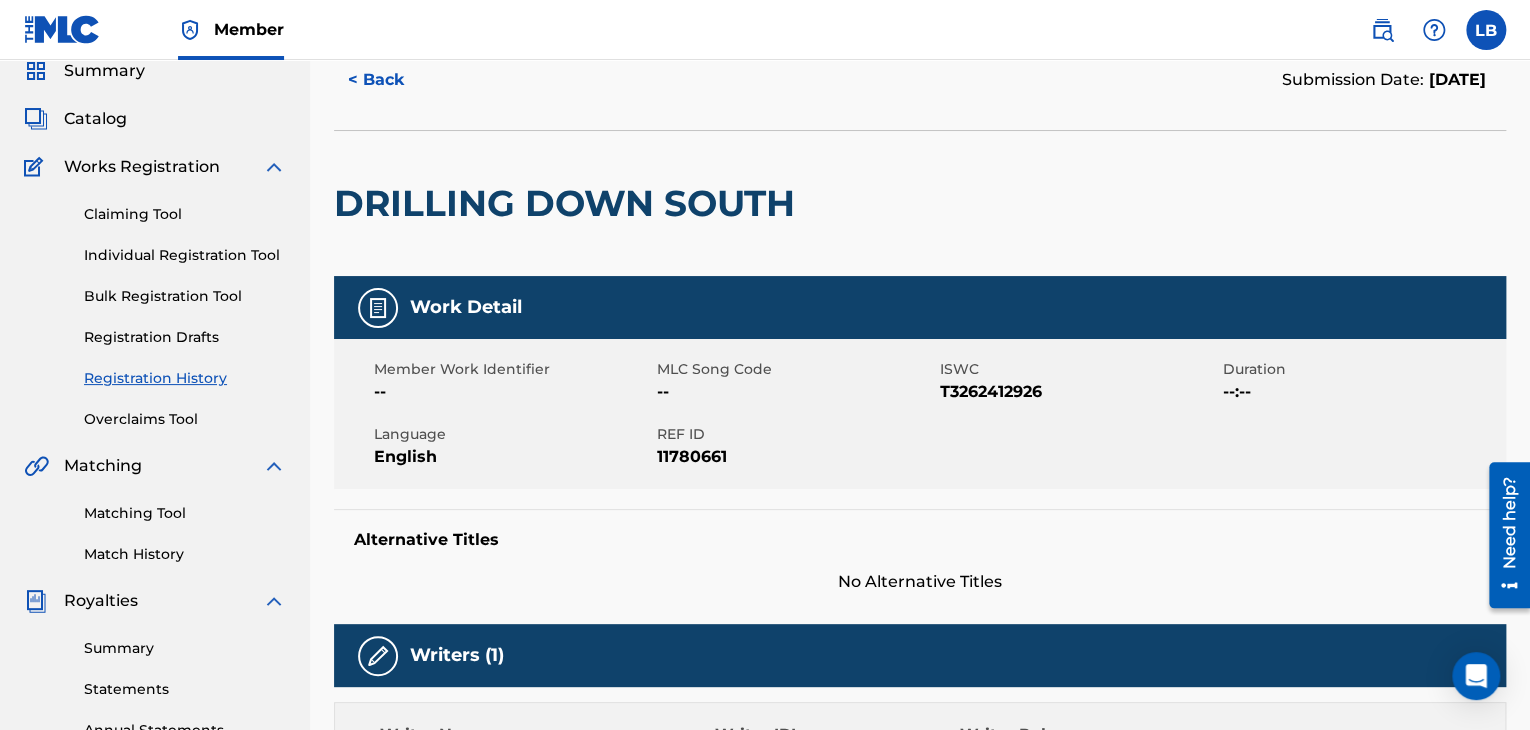 scroll, scrollTop: 0, scrollLeft: 0, axis: both 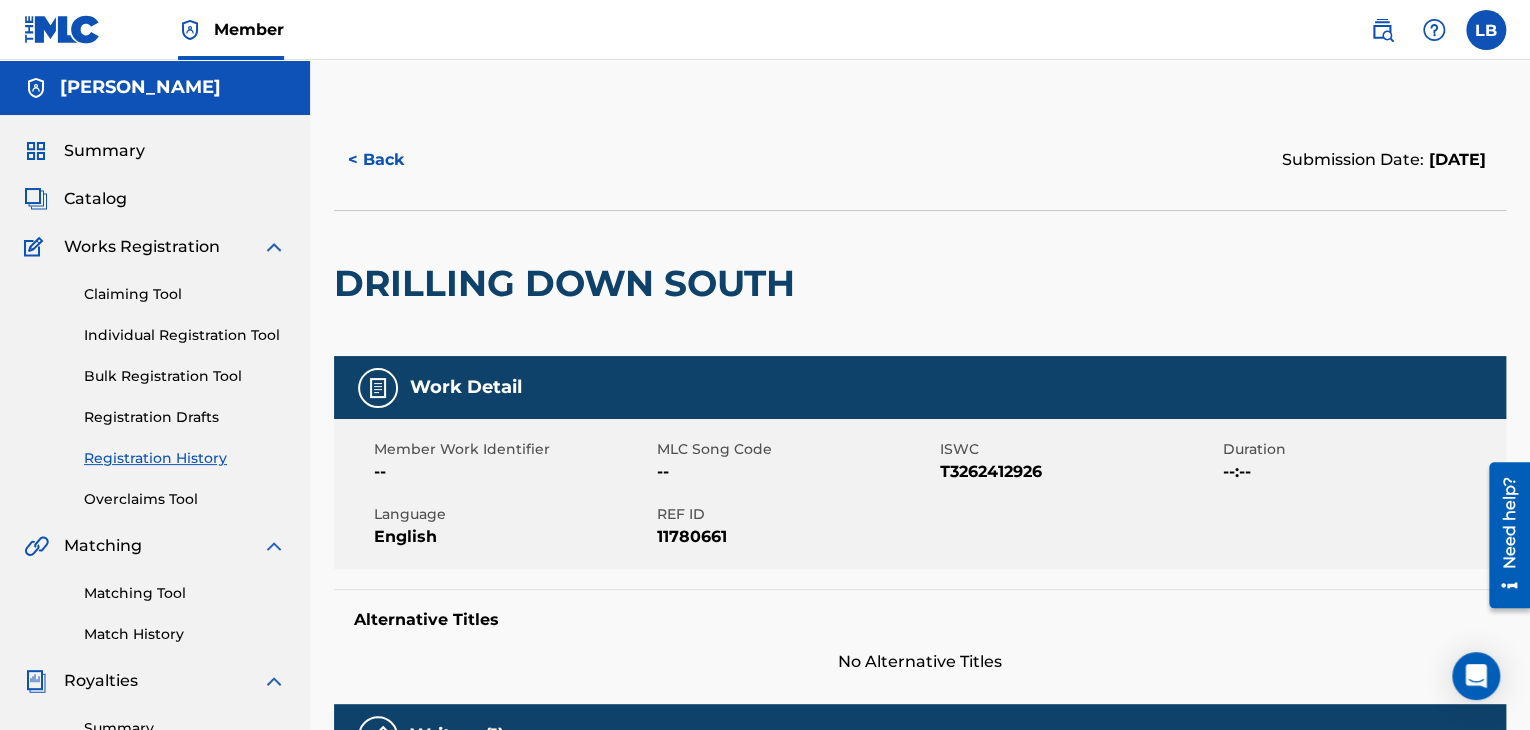 click on "Member LB LB Leremy   Barber kuntrey@yahoo.com Profile Log out" at bounding box center (765, 30) 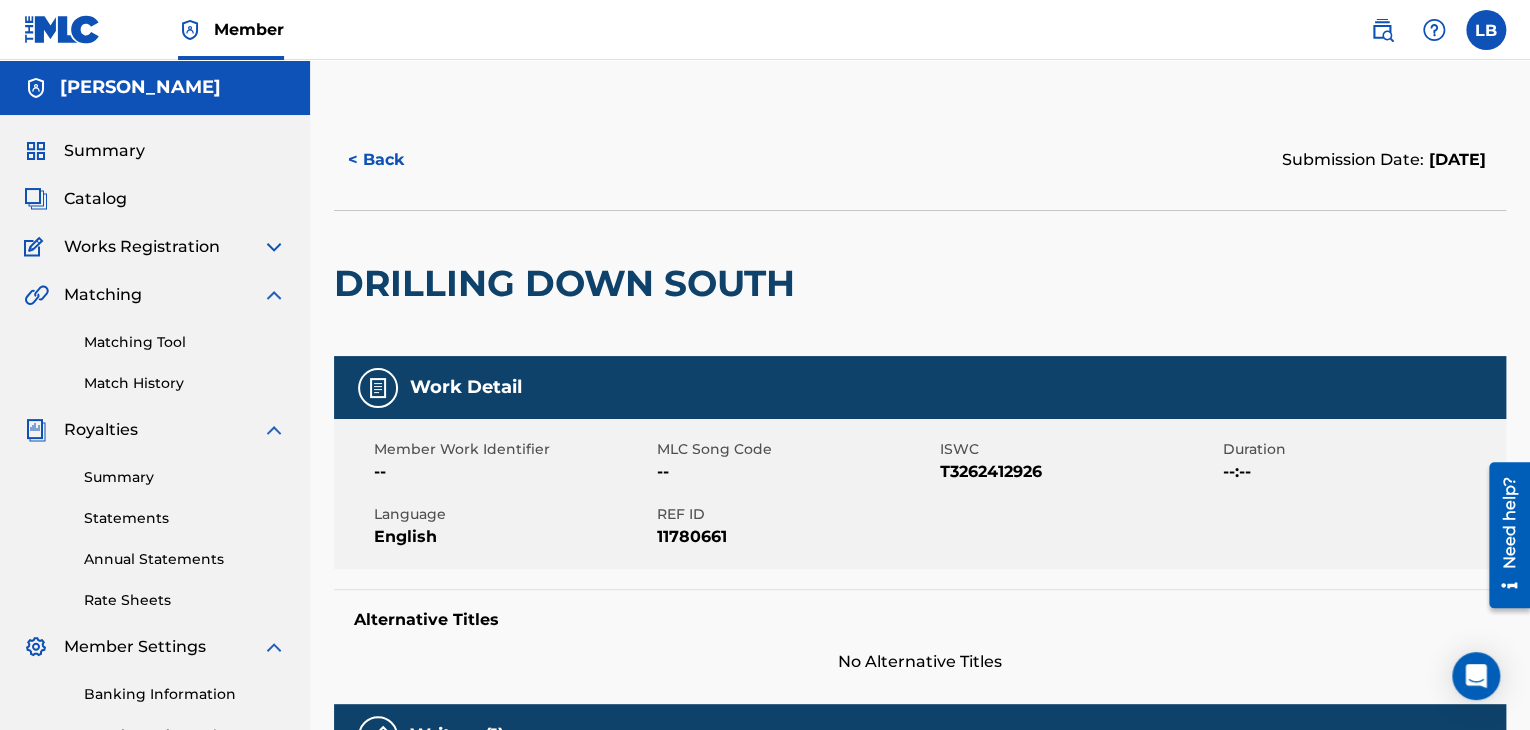 click at bounding box center [274, 247] 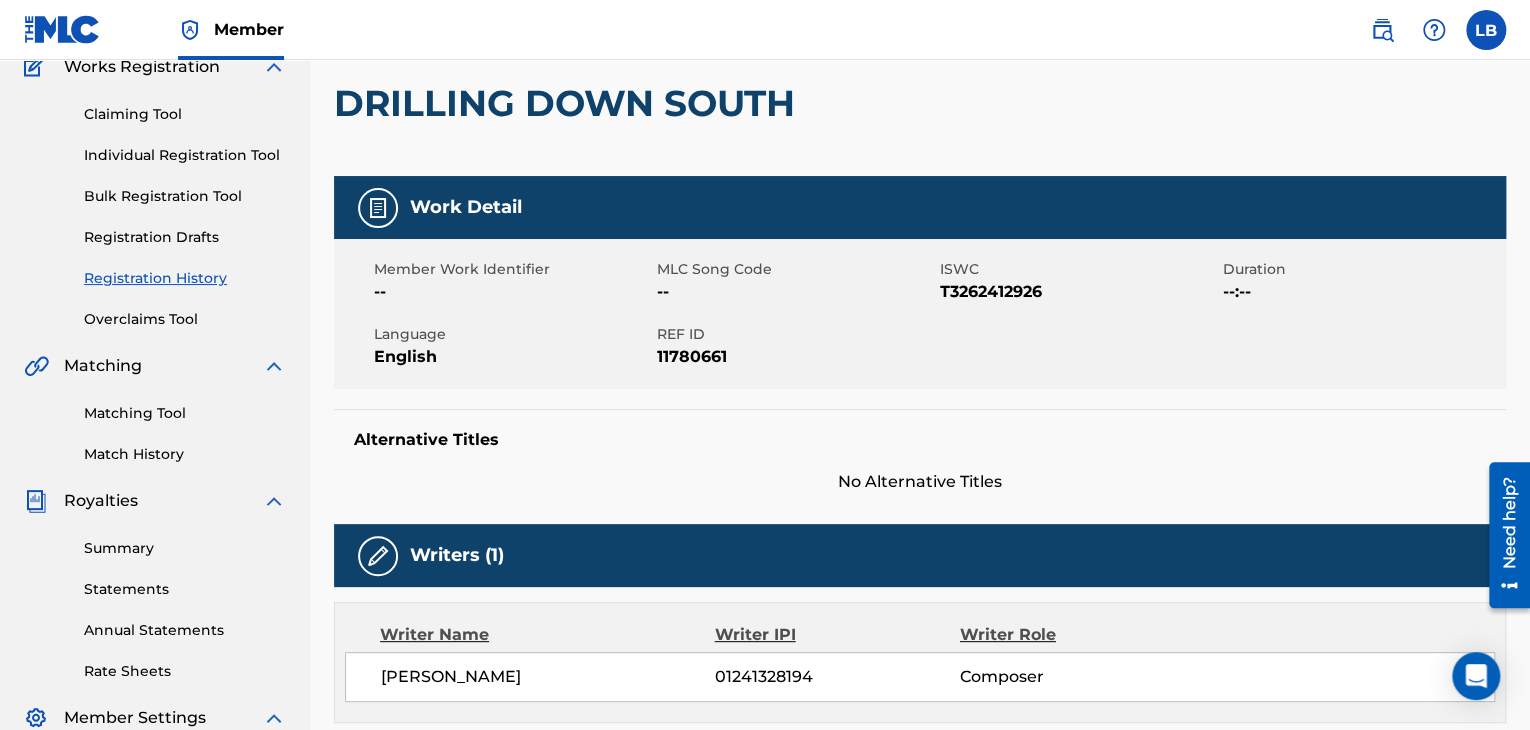 scroll, scrollTop: 0, scrollLeft: 0, axis: both 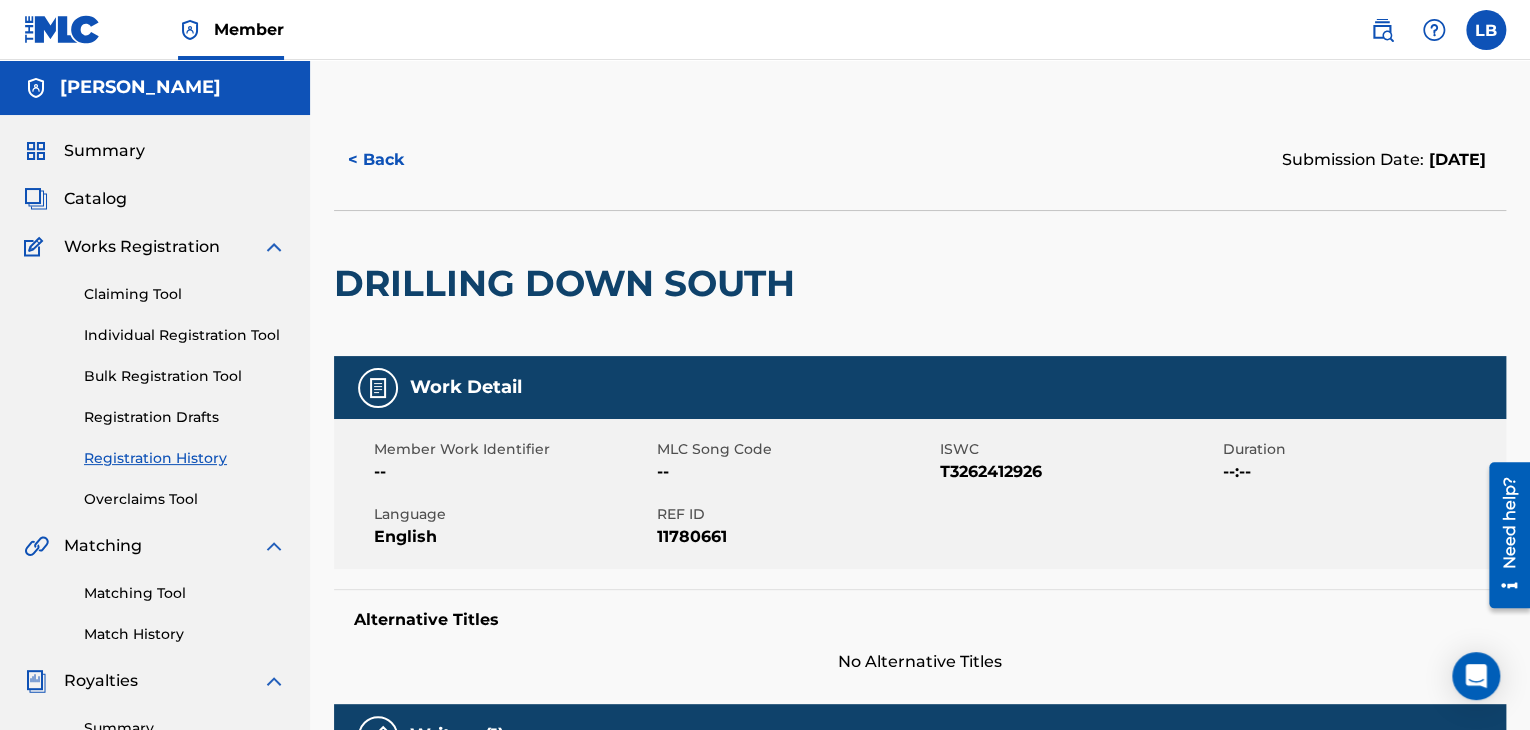 click on "Catalog" at bounding box center [95, 199] 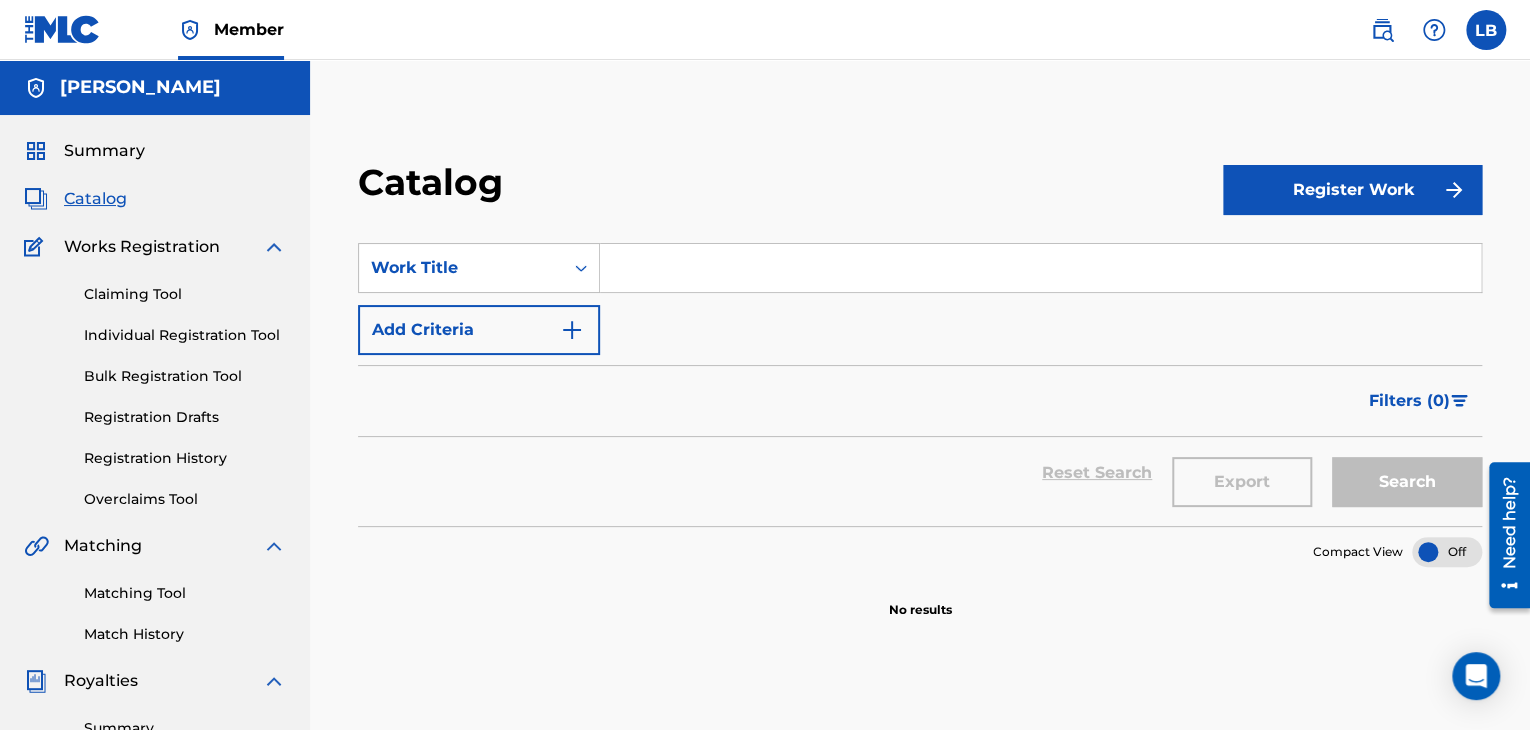 click on "Catalog Register Work SearchWithCriteriae480b44d-4bf5-4f12-9476-b5dd4ea0c85b Work Title Add Criteria Filter Hold Filters Overclaim   Dispute   Remove Filters Apply Filters Filters ( 0 ) Reset Search Export Search Compact View No results" at bounding box center (920, 627) 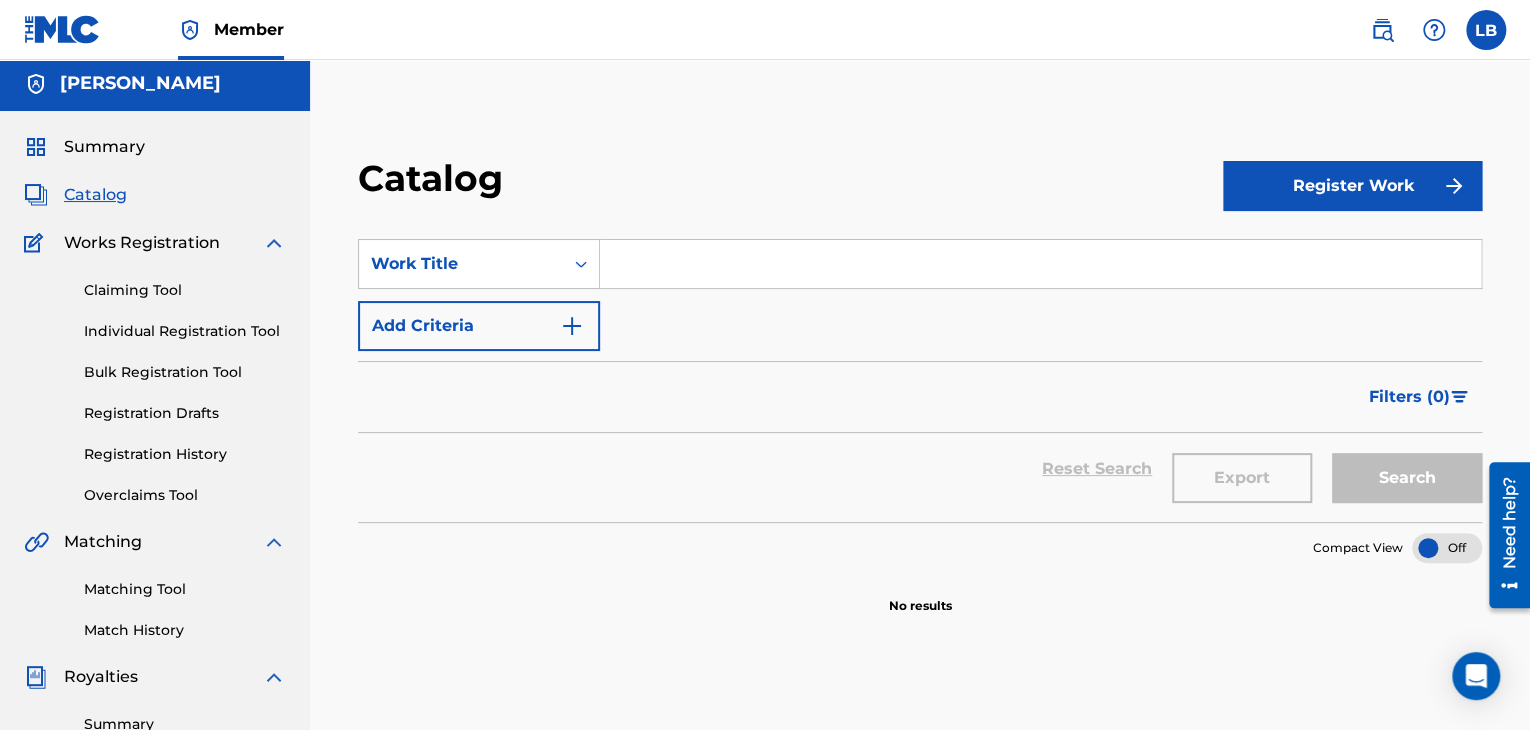 scroll, scrollTop: 0, scrollLeft: 0, axis: both 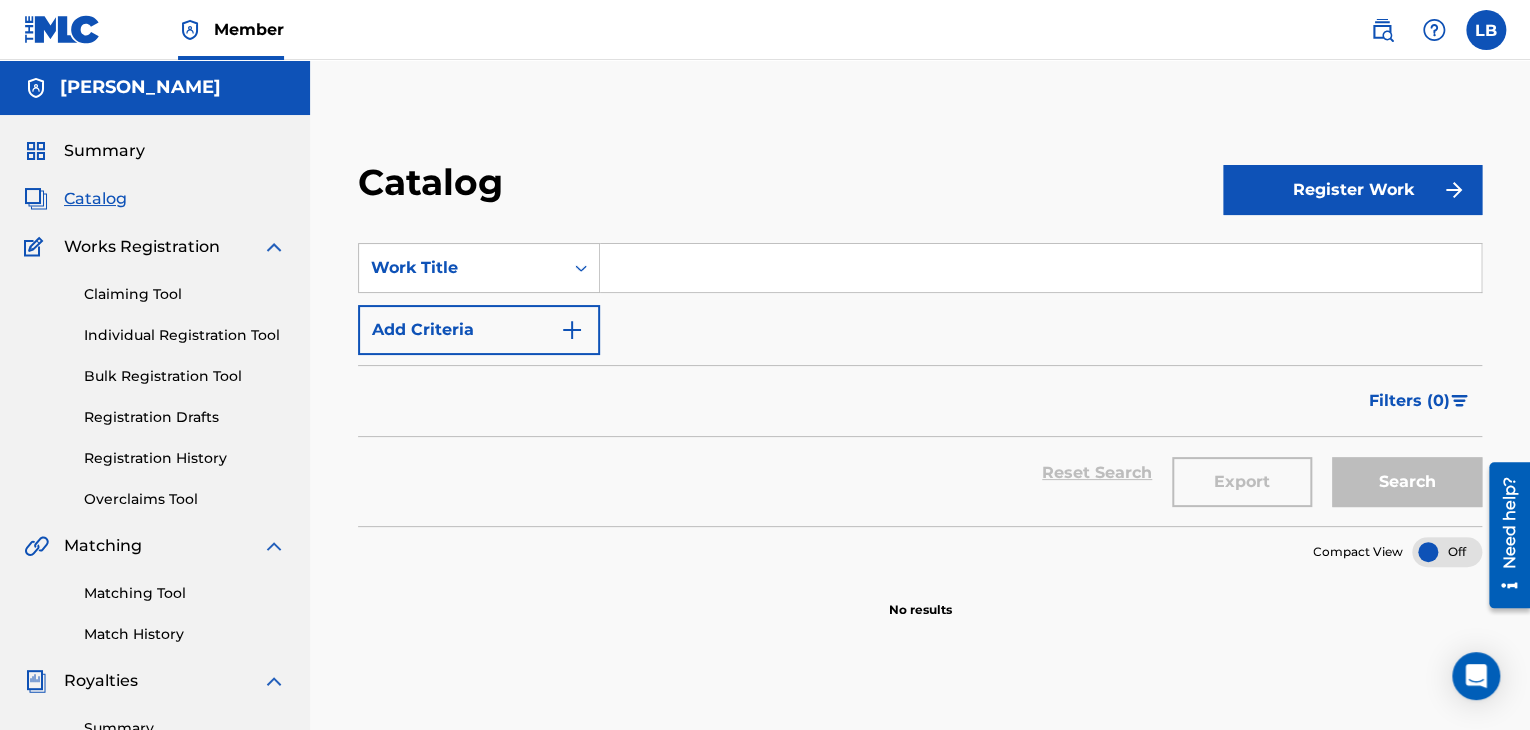 click at bounding box center [274, 247] 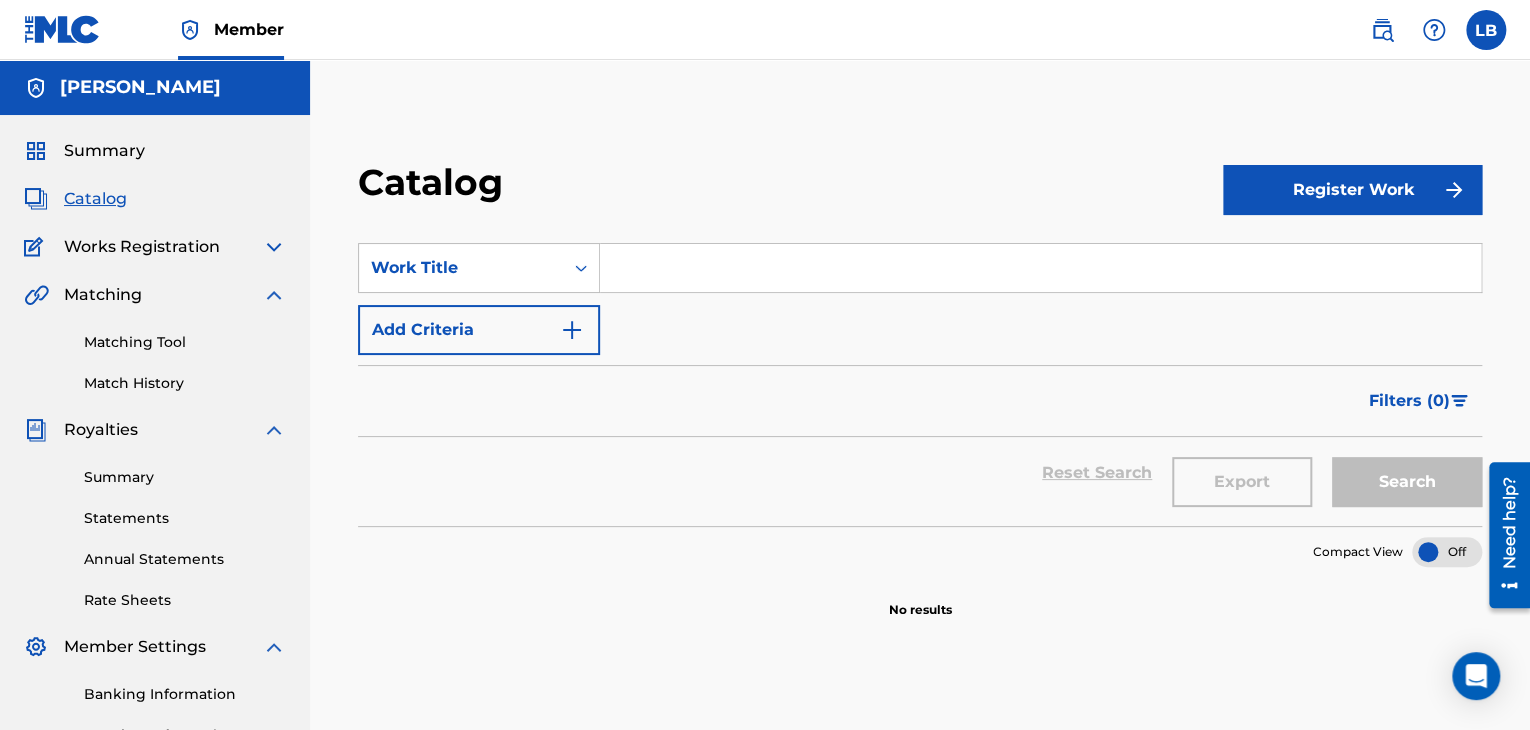 click at bounding box center (274, 247) 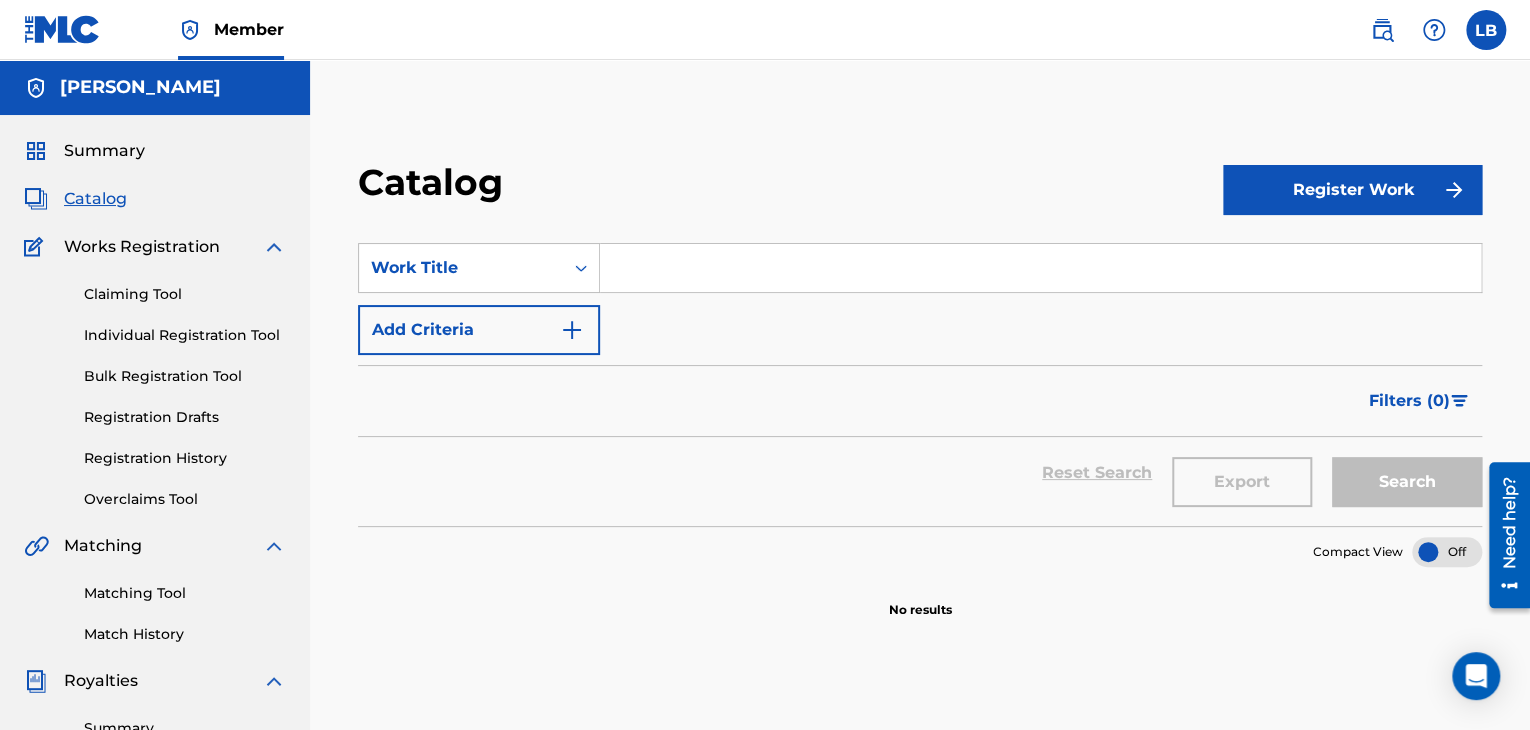 click on "Claiming Tool" at bounding box center (185, 294) 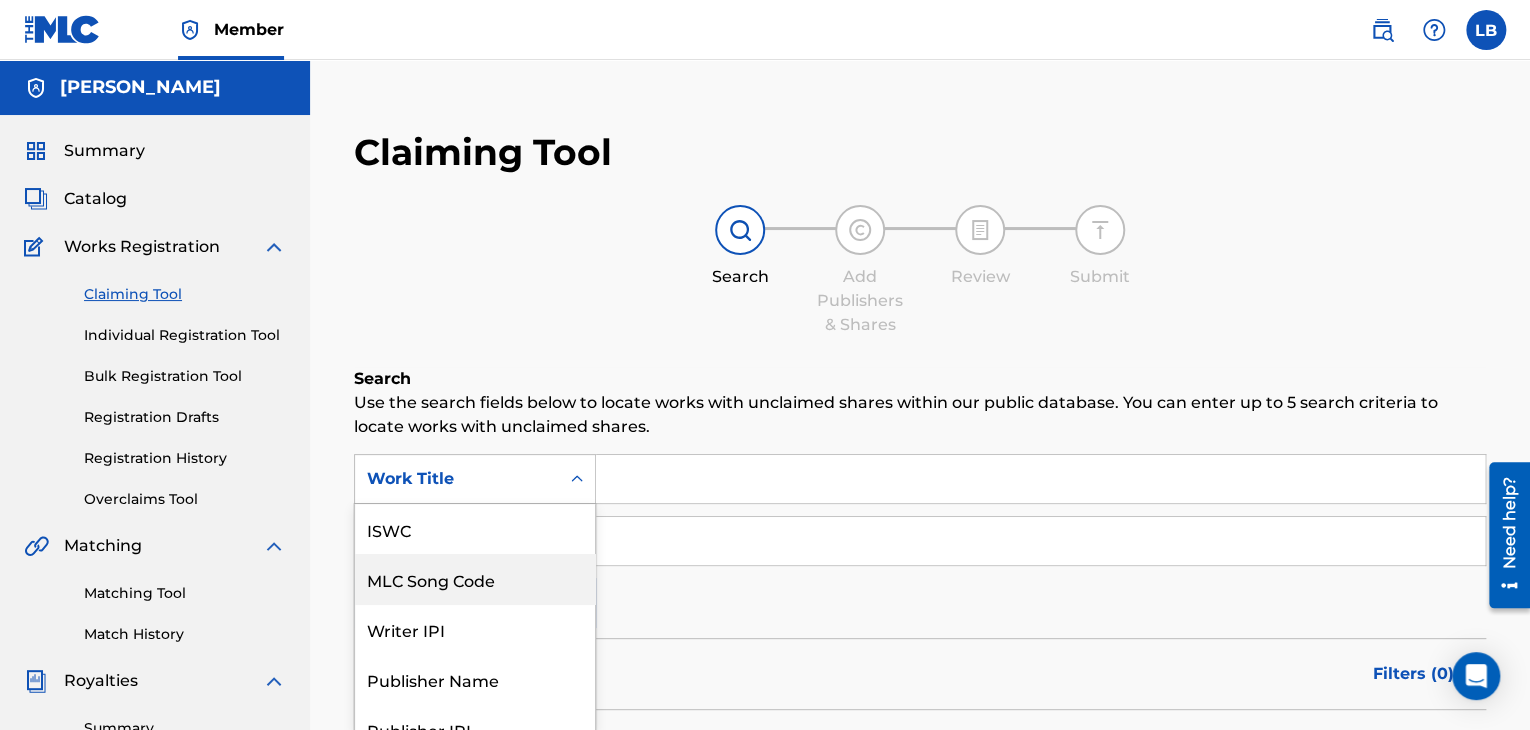 click on "7 results available. Use Up and Down to choose options, press Enter to select the currently focused option, press Escape to exit the menu, press Tab to select the option and exit the menu. Work Title ISWC MLC Song Code Writer IPI Publisher Name Publisher IPI MLC Publisher Number Work Title" at bounding box center [475, 479] 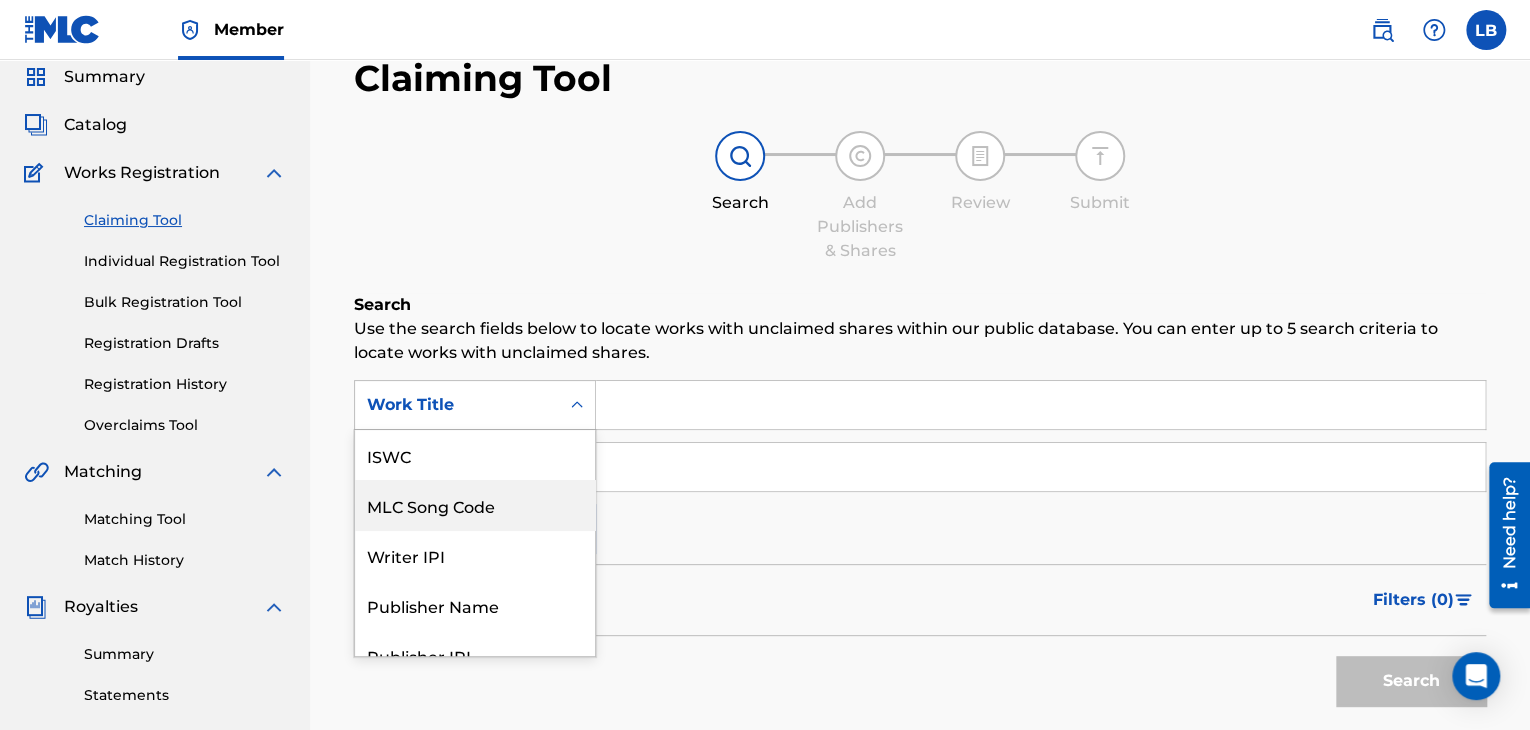 scroll, scrollTop: 50, scrollLeft: 0, axis: vertical 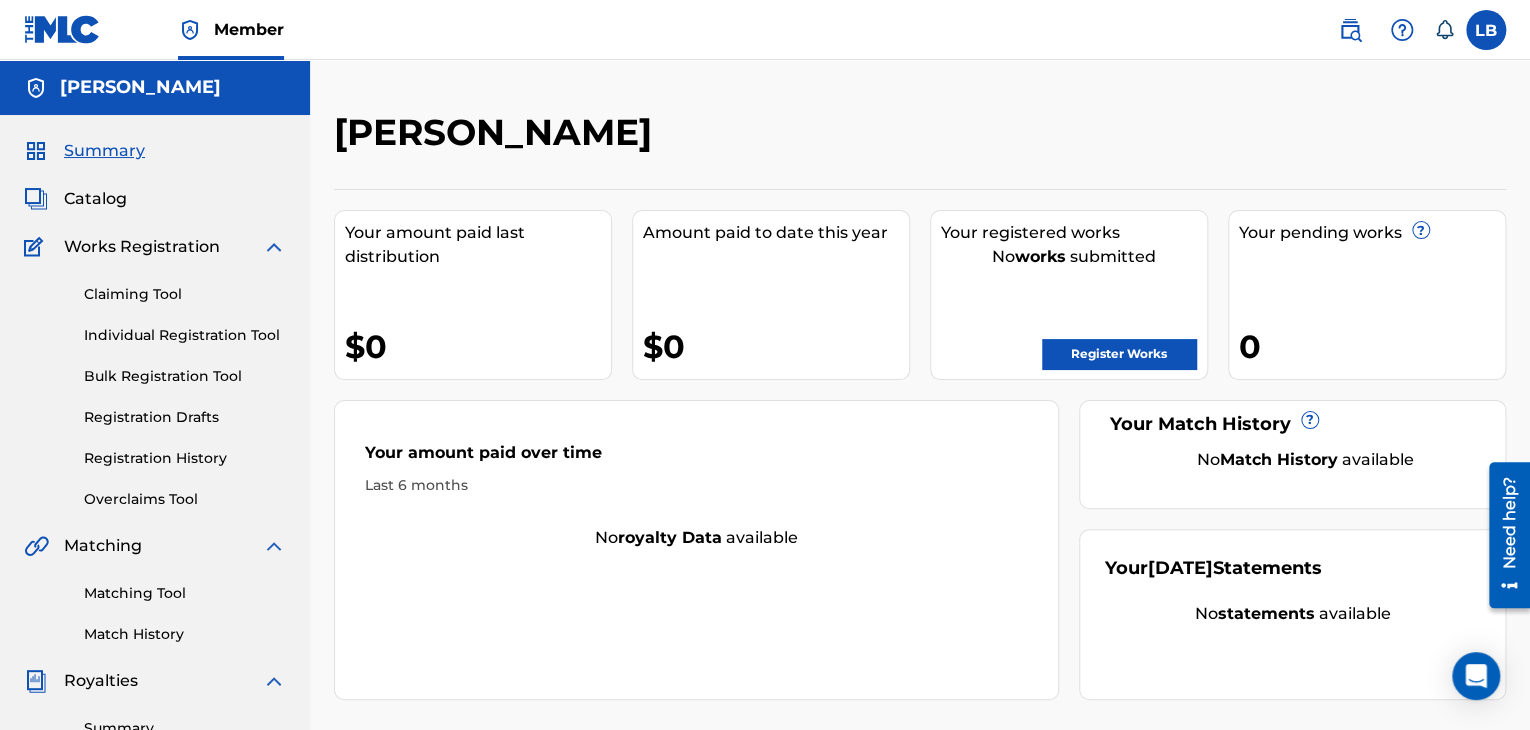 click at bounding box center (274, 247) 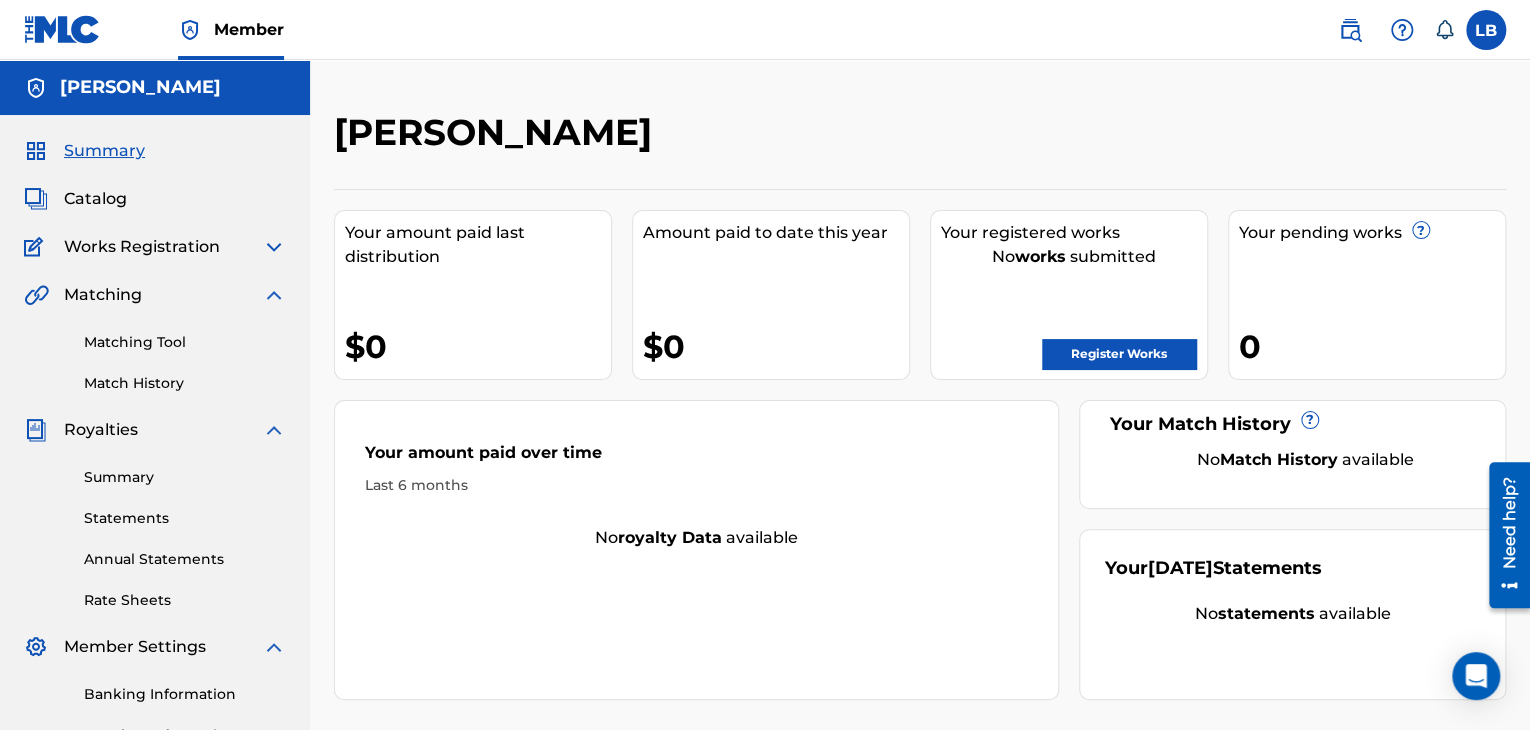 click at bounding box center [274, 247] 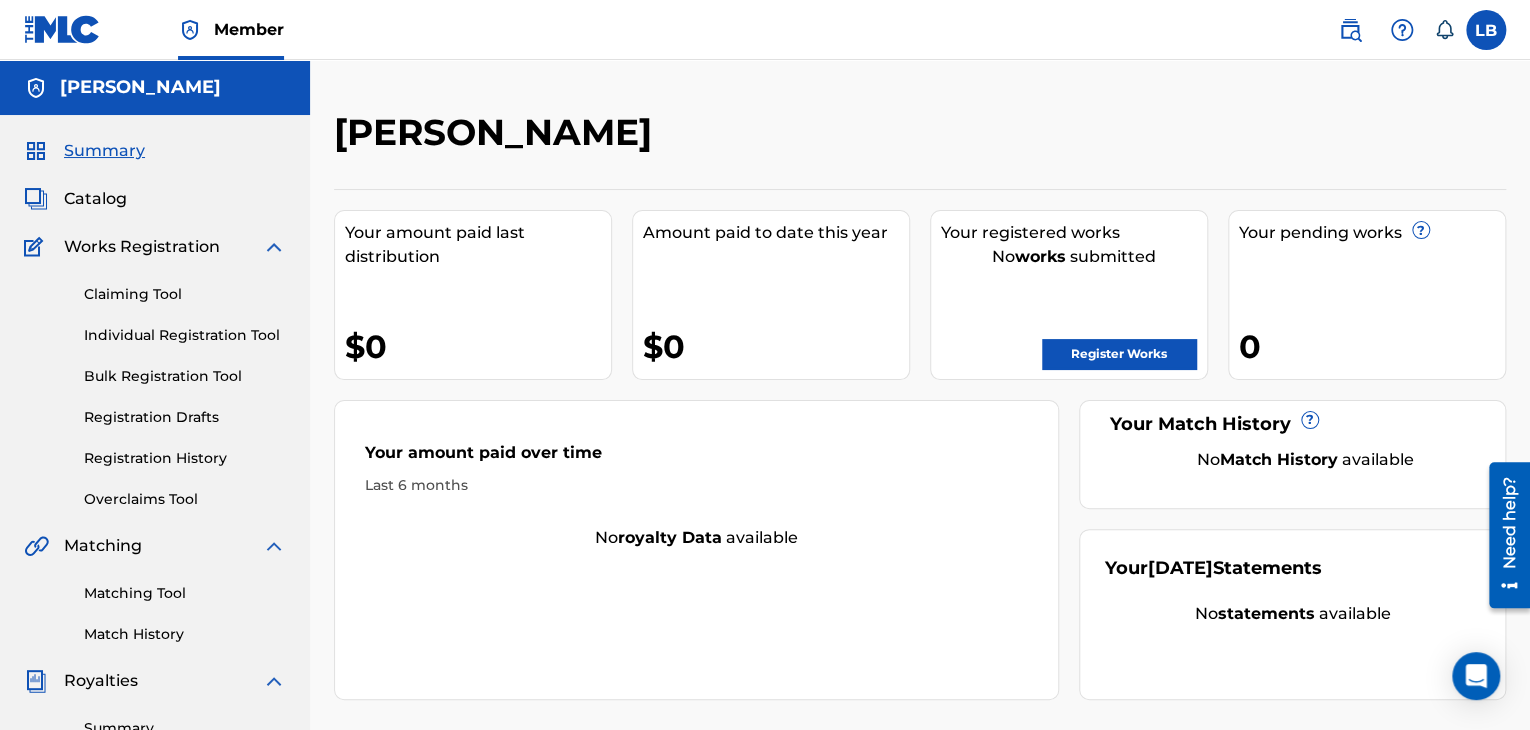 click at bounding box center [274, 247] 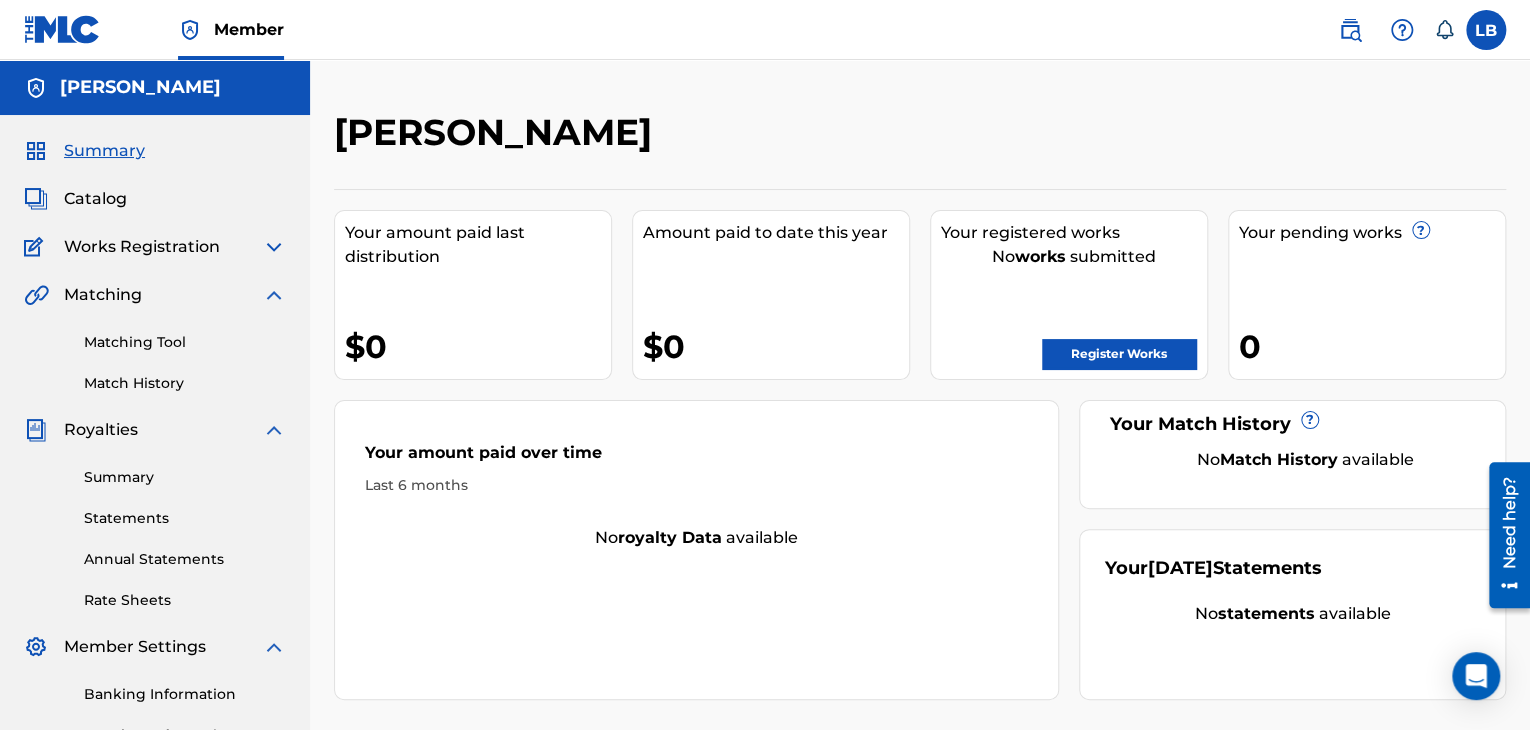 click at bounding box center [274, 247] 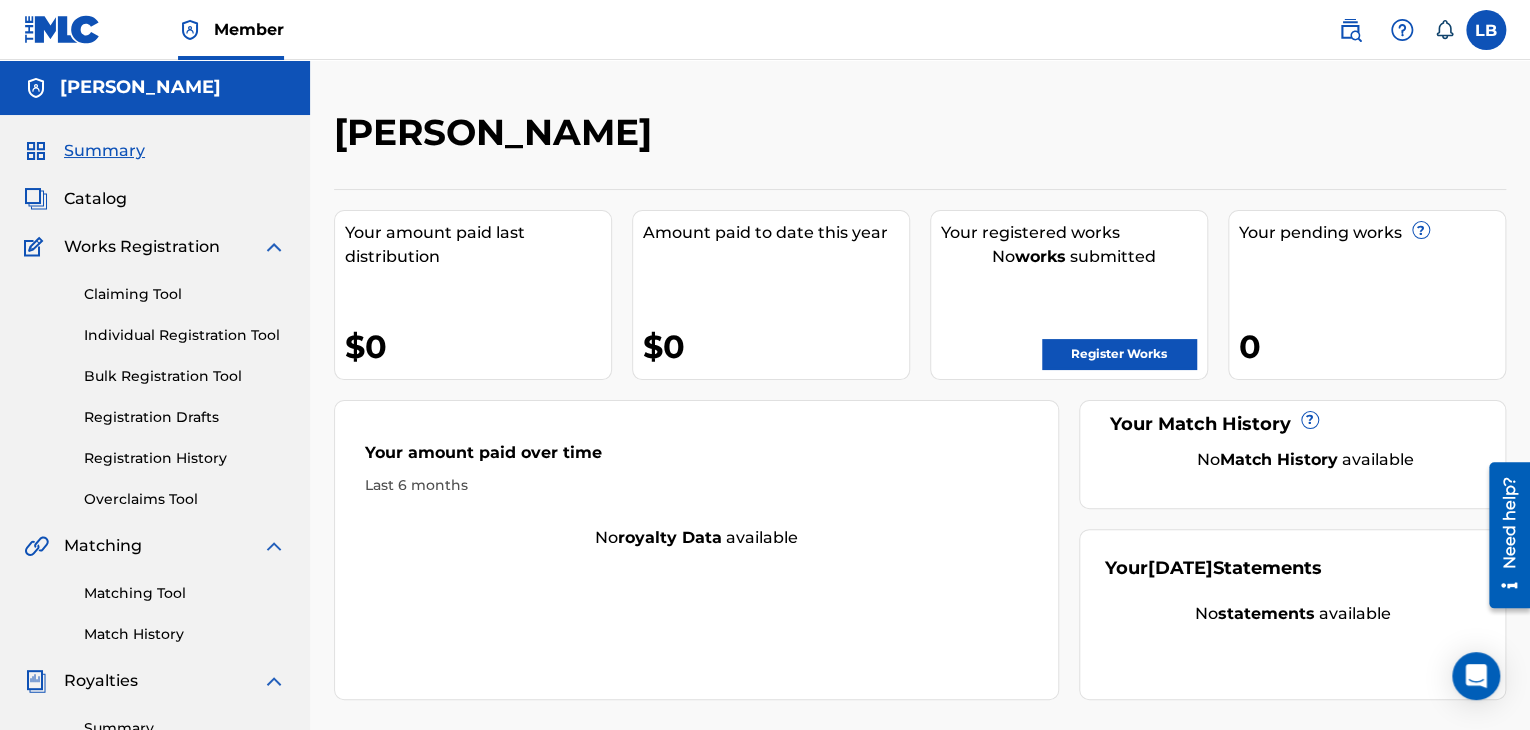 click at bounding box center [274, 247] 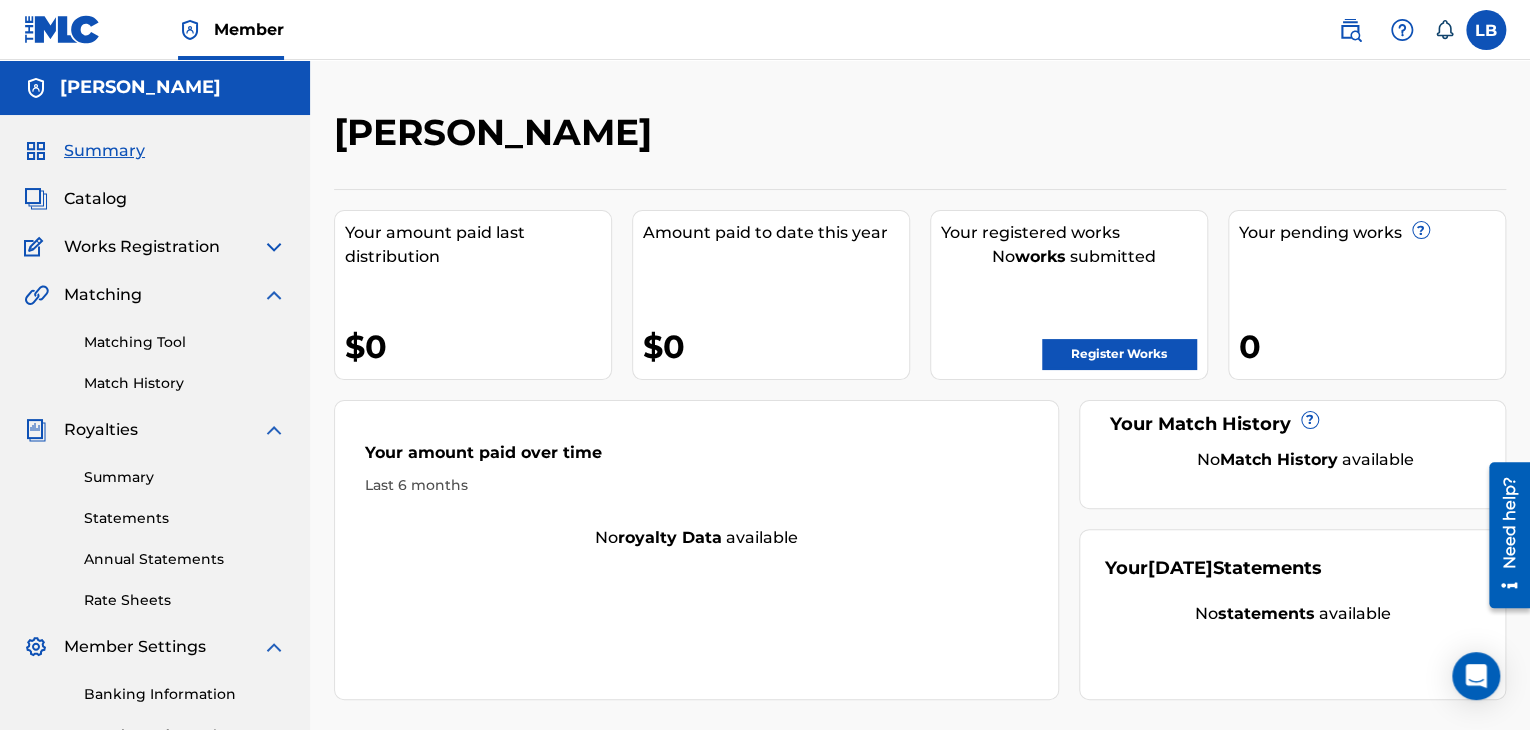 click at bounding box center (274, 247) 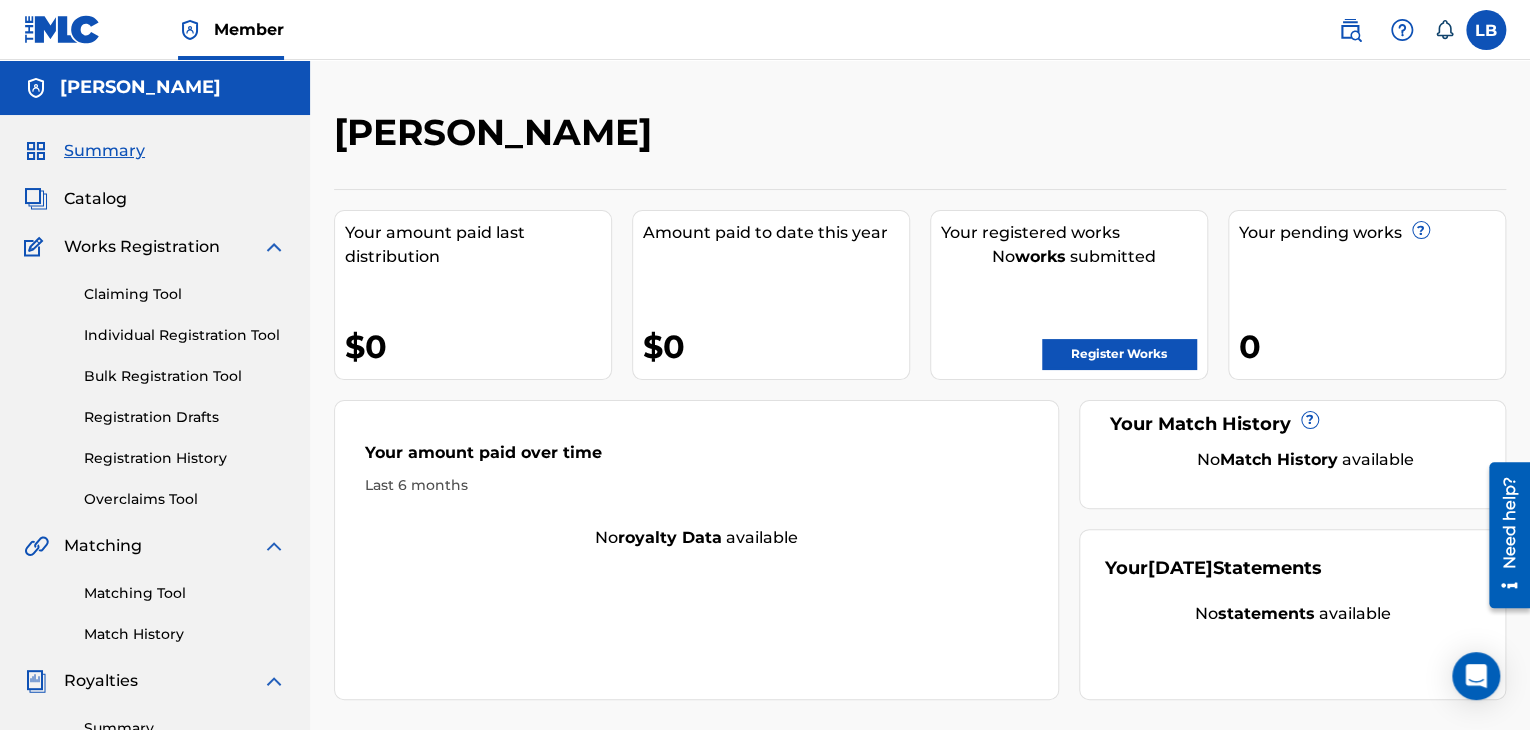 click on "Claiming Tool" at bounding box center [185, 294] 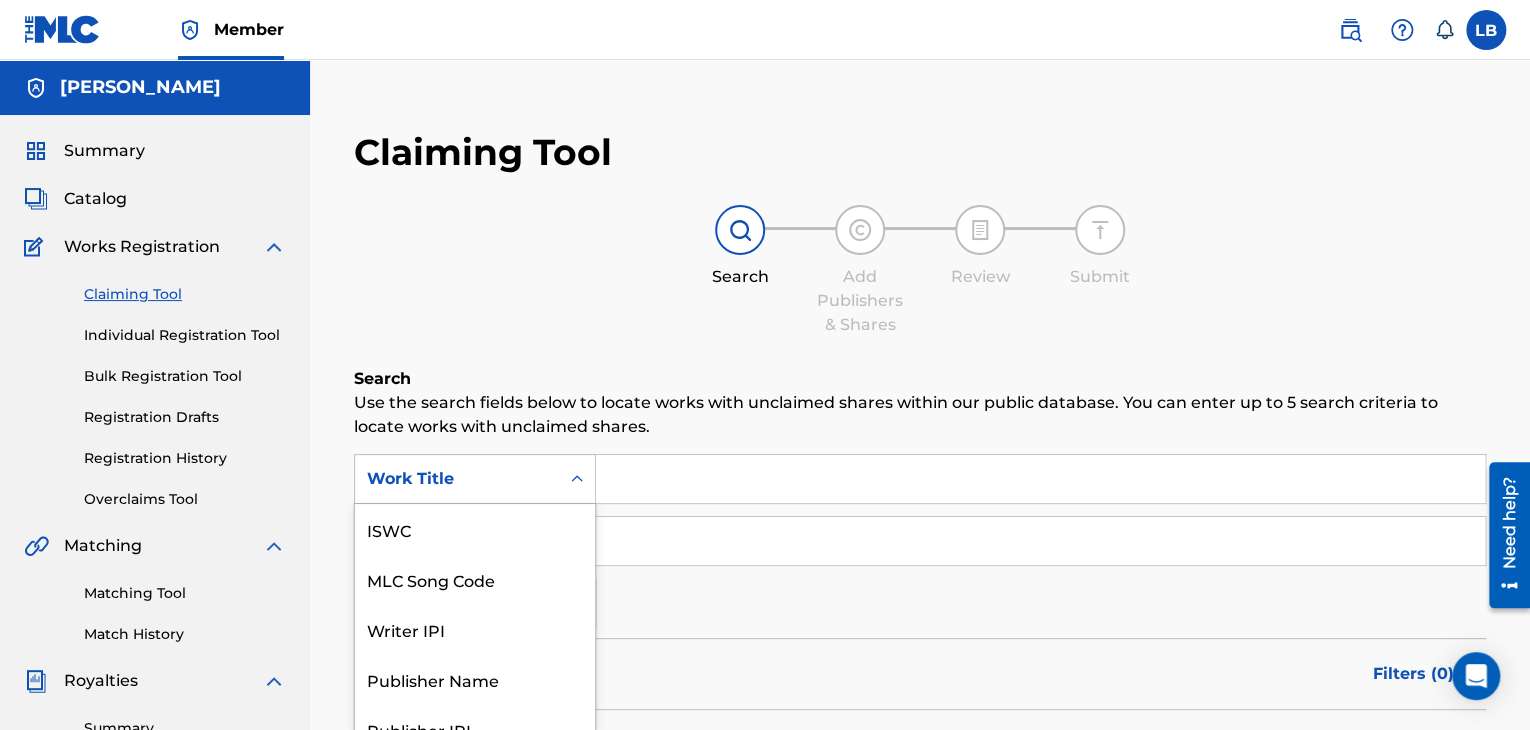 click on "7 results available. Use Up and Down to choose options, press Enter to select the currently focused option, press Escape to exit the menu, press Tab to select the option and exit the menu. Work Title ISWC MLC Song Code Writer IPI Publisher Name Publisher IPI MLC Publisher Number Work Title" at bounding box center [475, 479] 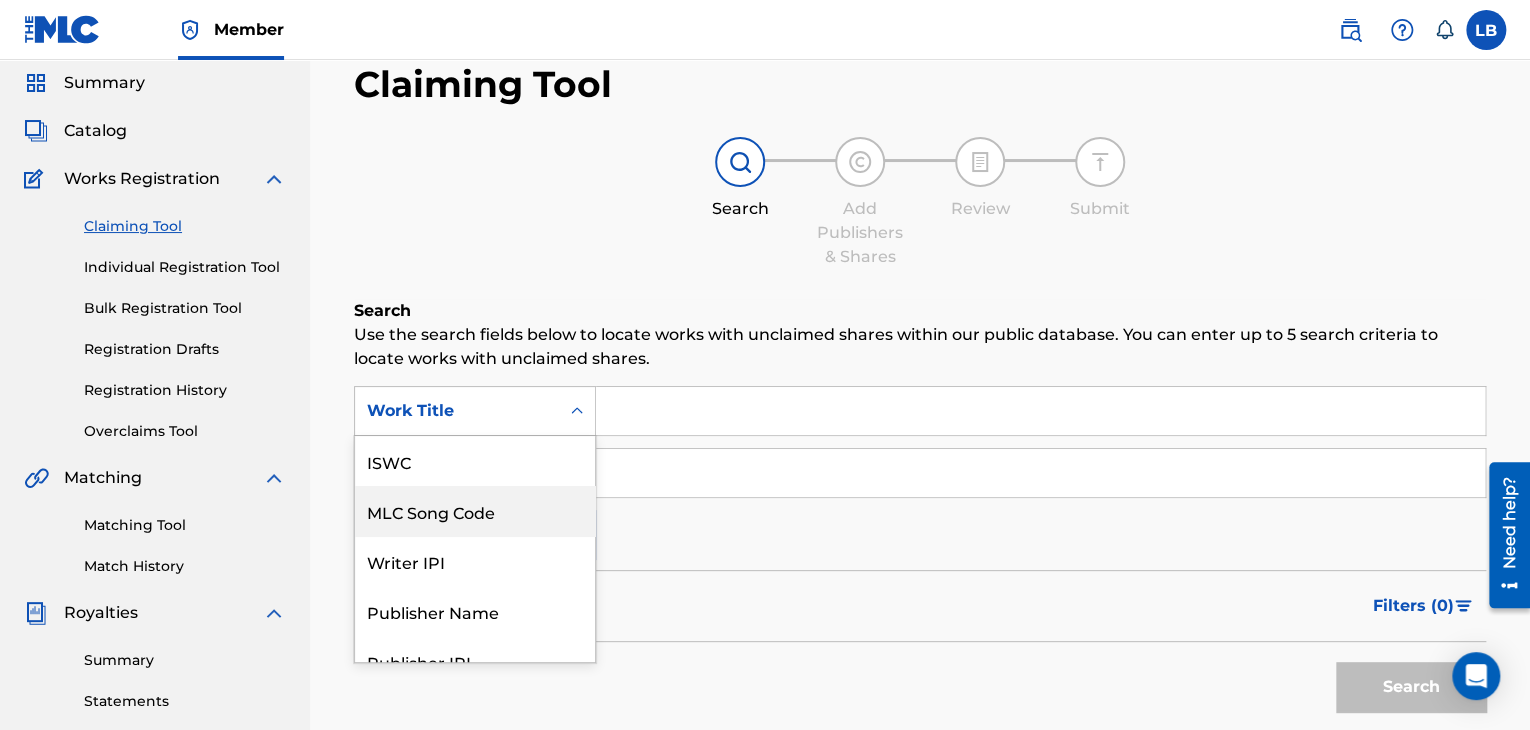 scroll, scrollTop: 50, scrollLeft: 0, axis: vertical 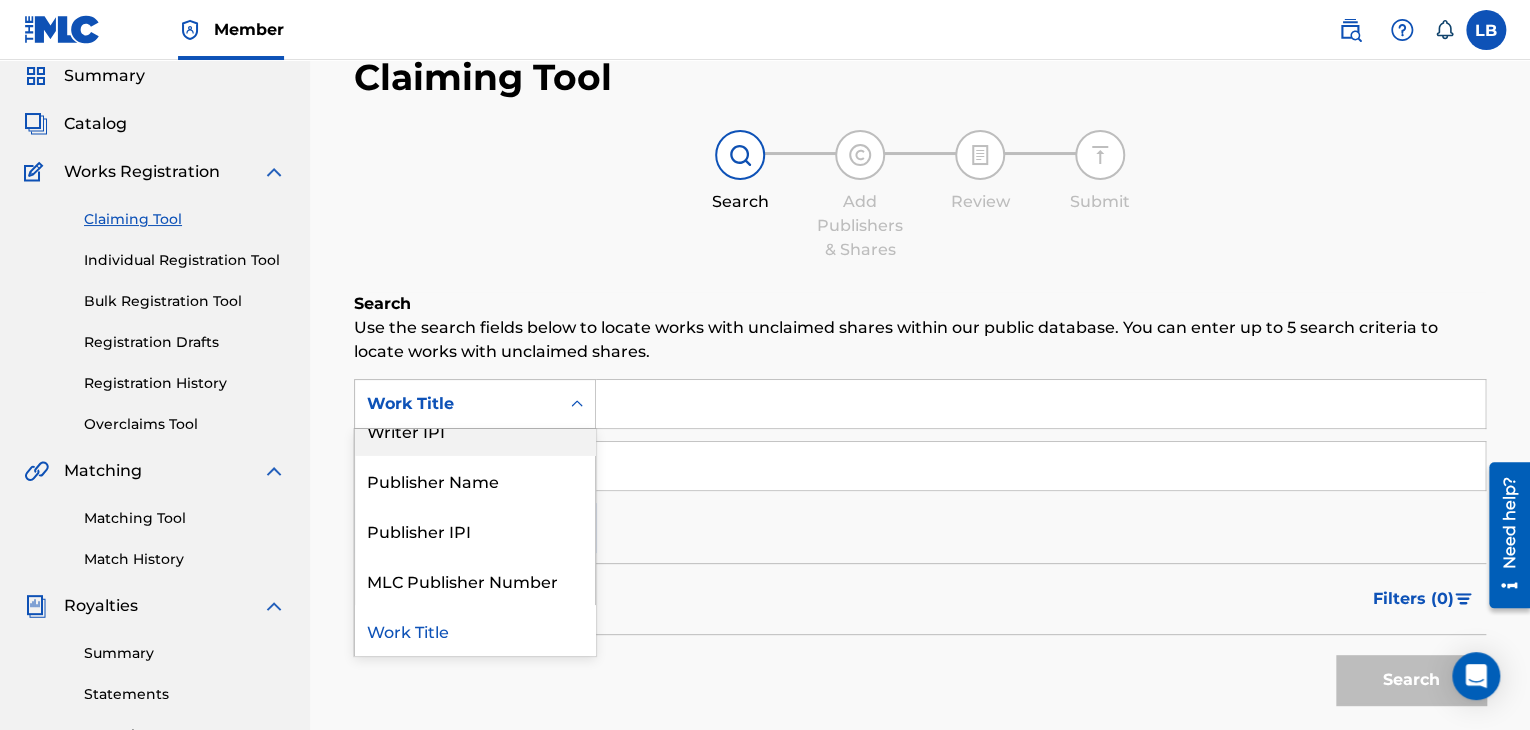 drag, startPoint x: 595, startPoint y: 497, endPoint x: 591, endPoint y: 581, distance: 84.095184 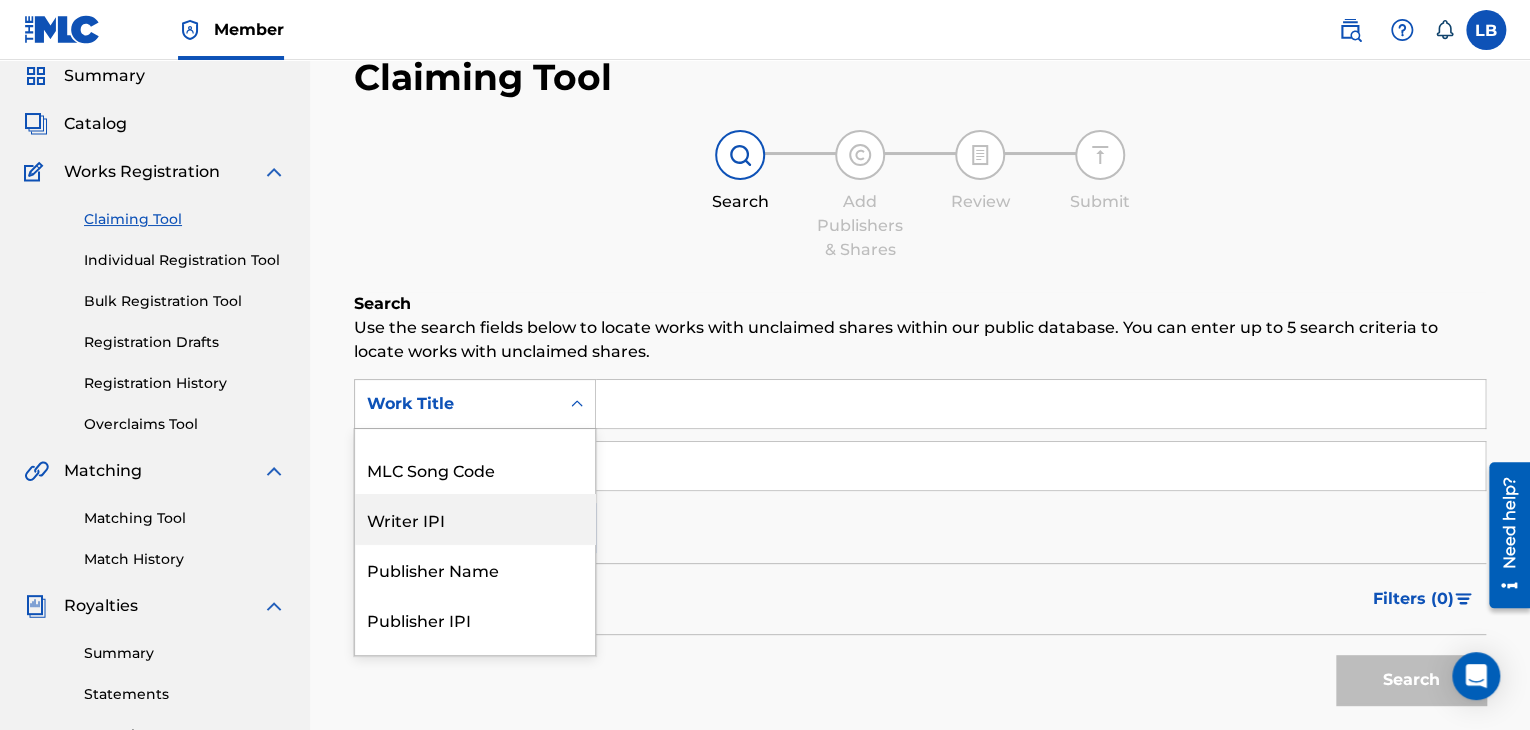 scroll, scrollTop: 0, scrollLeft: 0, axis: both 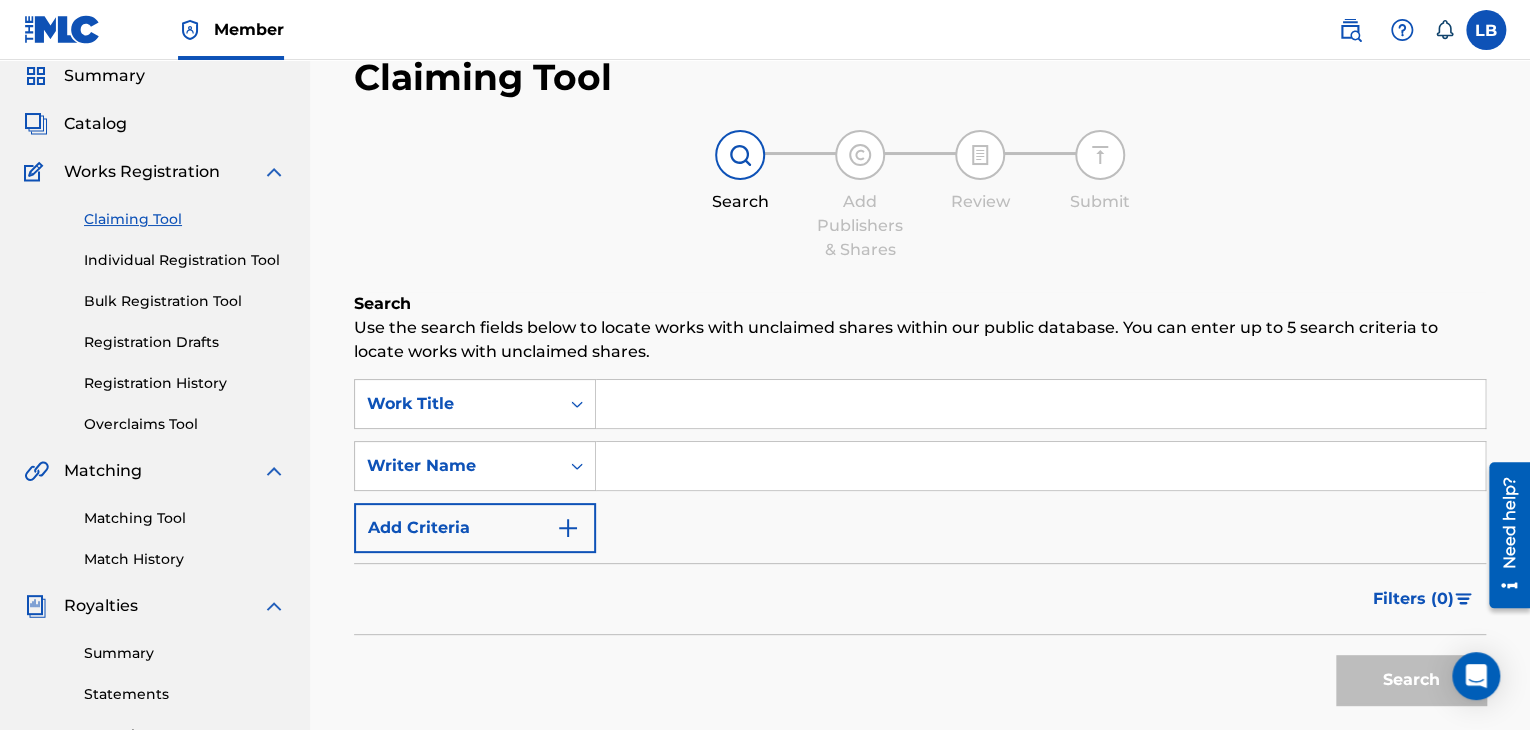 click on "Catalog" at bounding box center [95, 124] 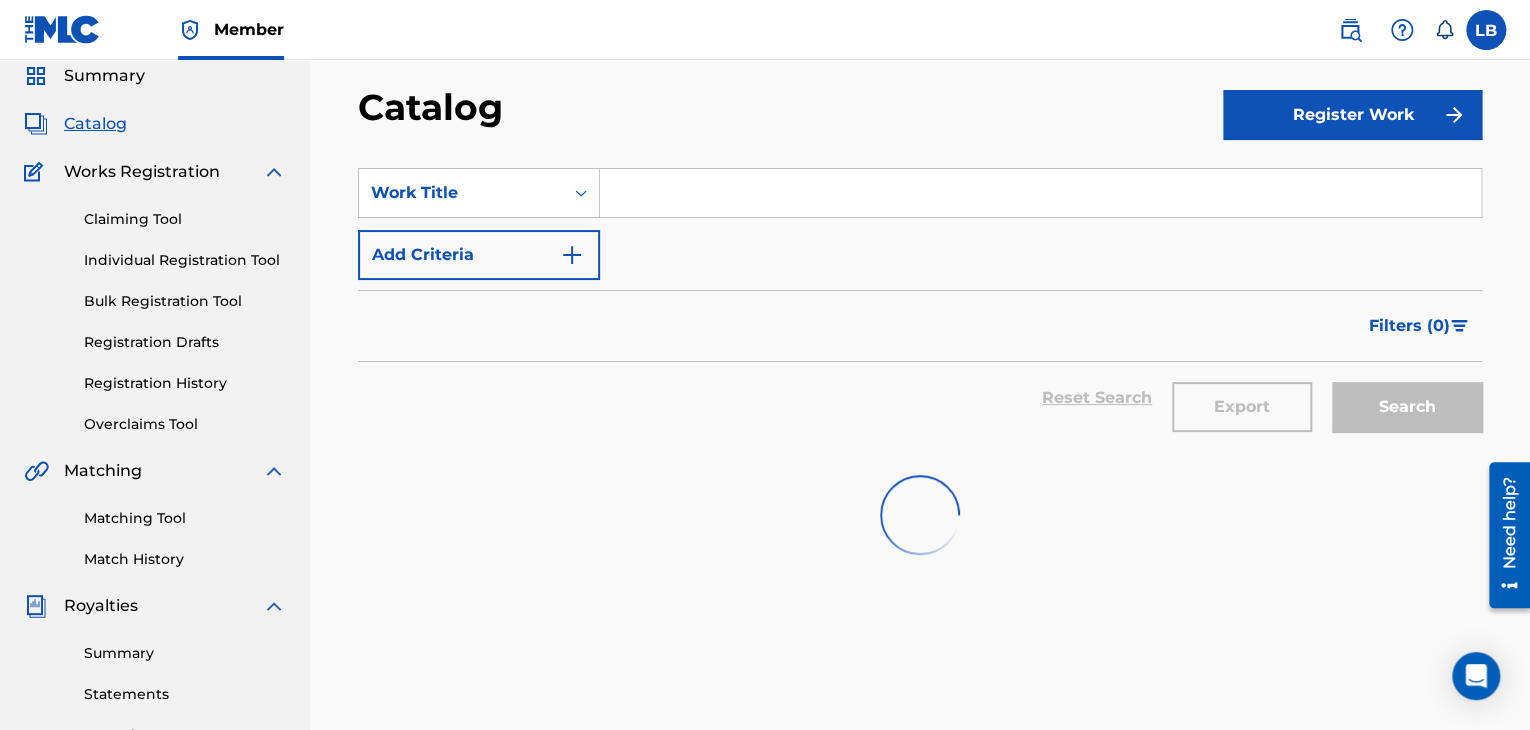 scroll, scrollTop: 0, scrollLeft: 0, axis: both 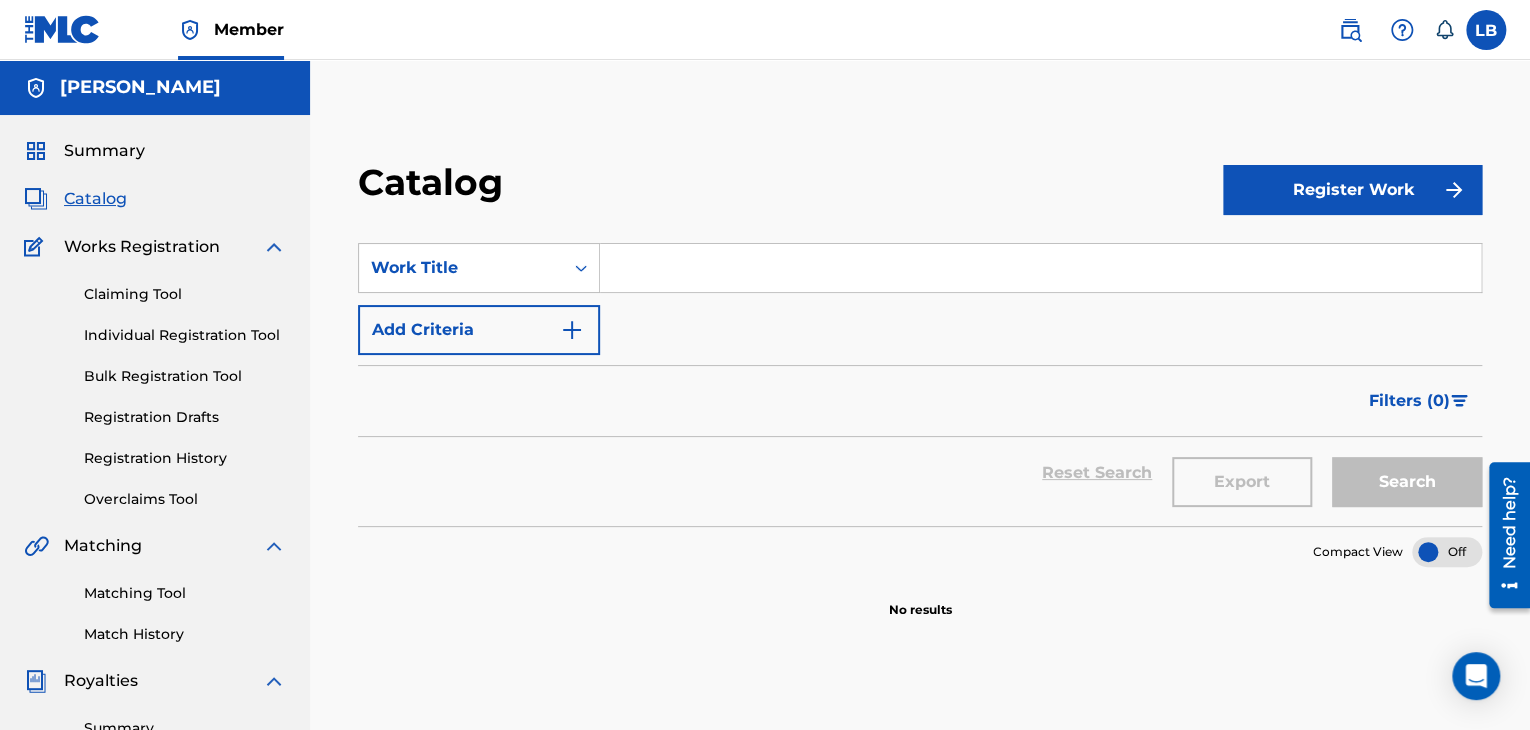 click on "Member LB [PERSON_NAME] [EMAIL_ADDRESS][DOMAIN_NAME] Notification Preferences Profile Log out" at bounding box center [765, 30] 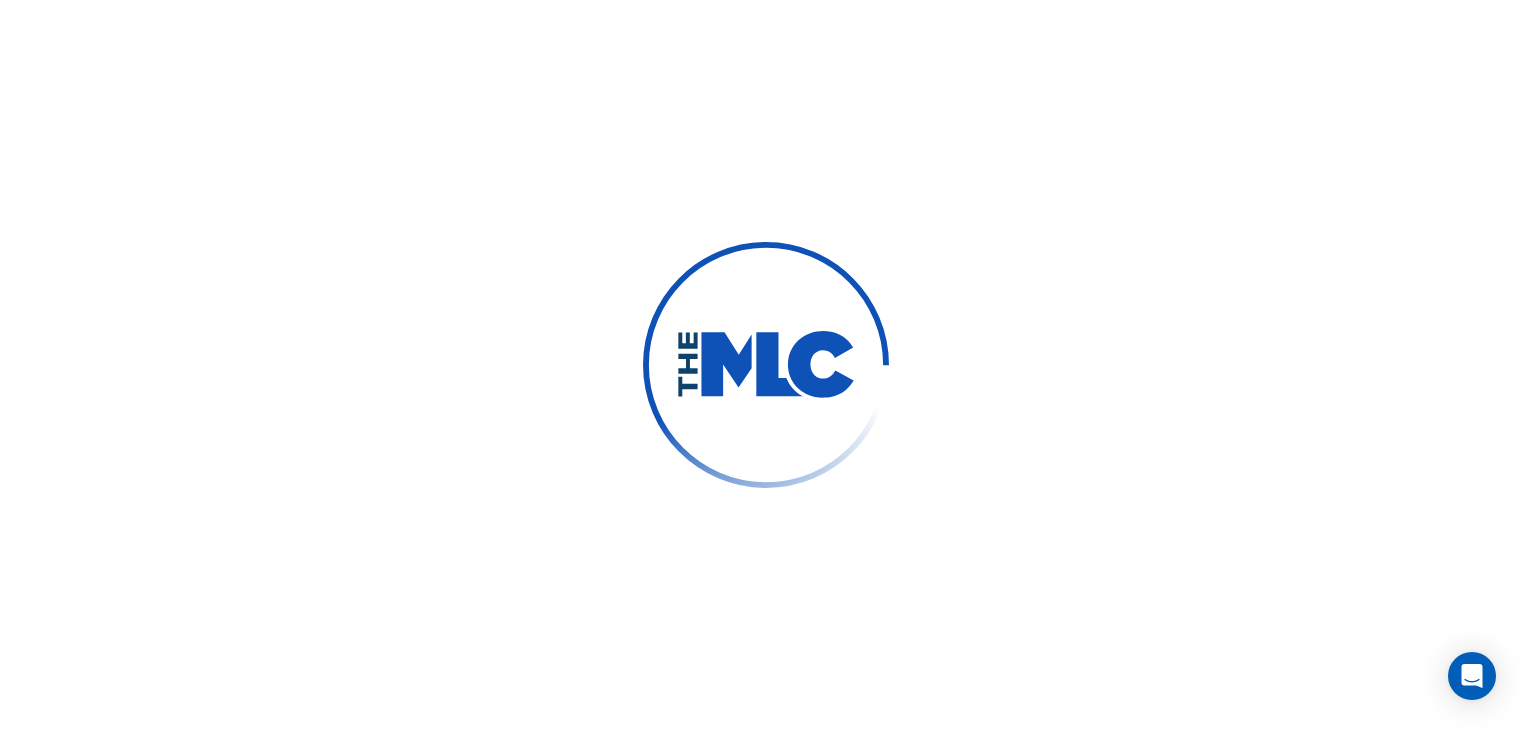 scroll, scrollTop: 0, scrollLeft: 0, axis: both 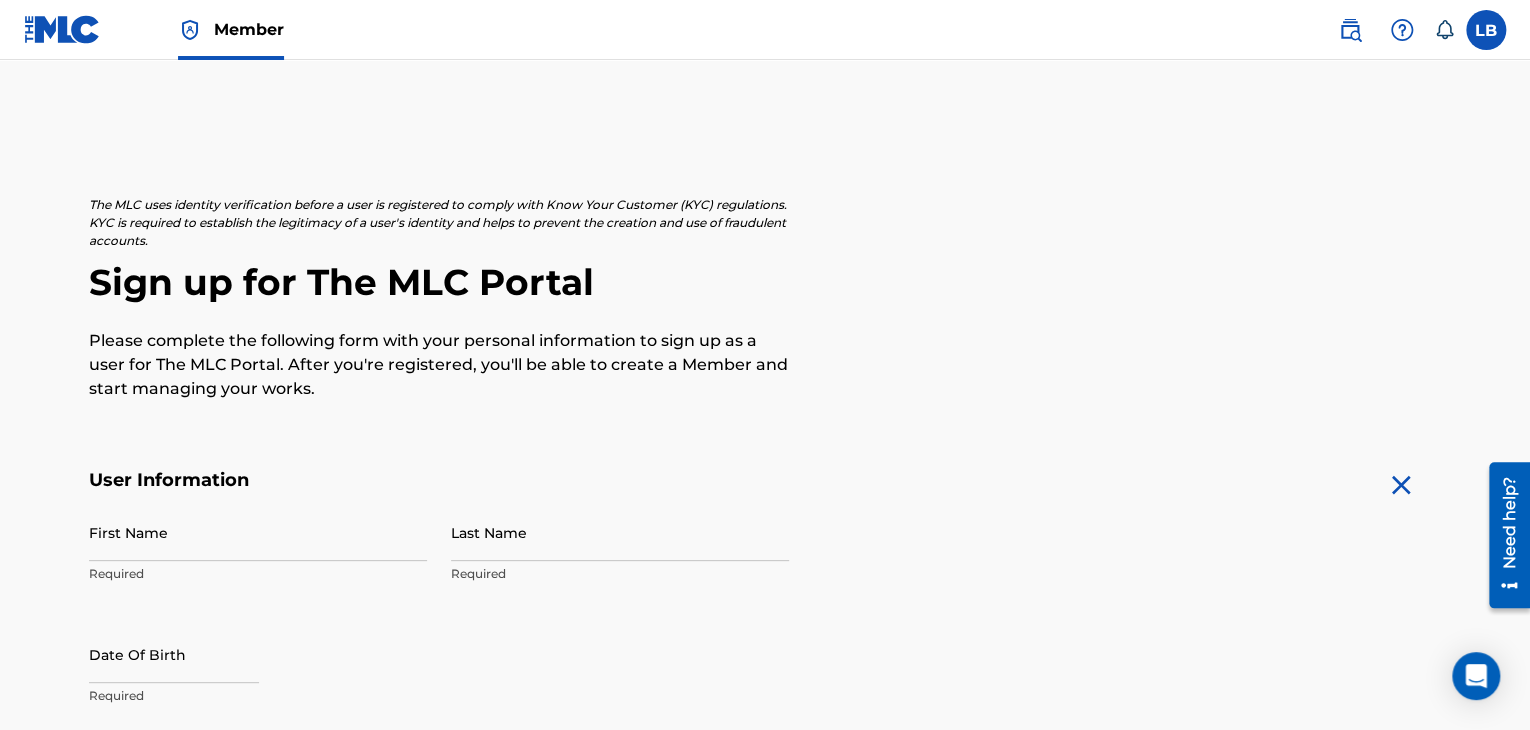 click at bounding box center [1350, 30] 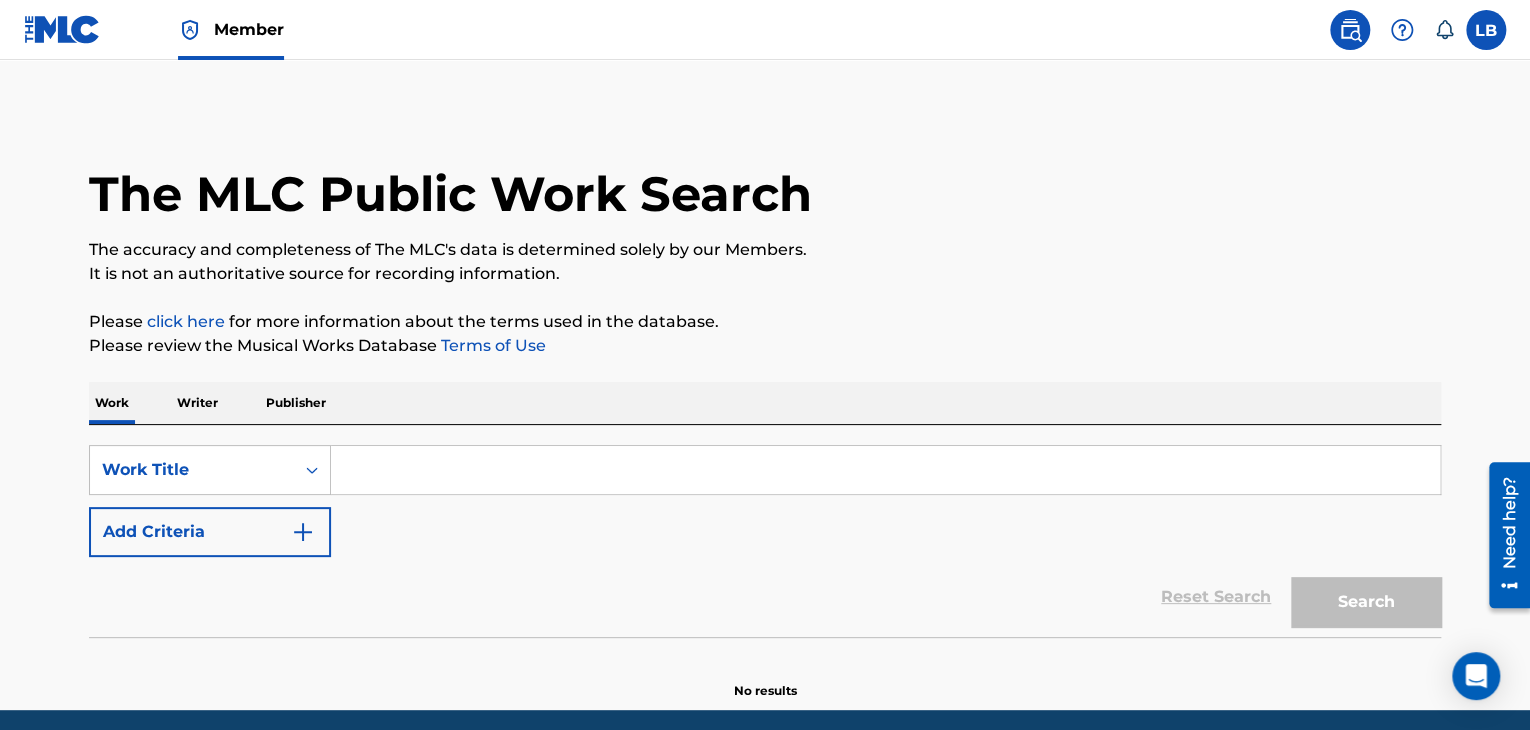 click at bounding box center (885, 470) 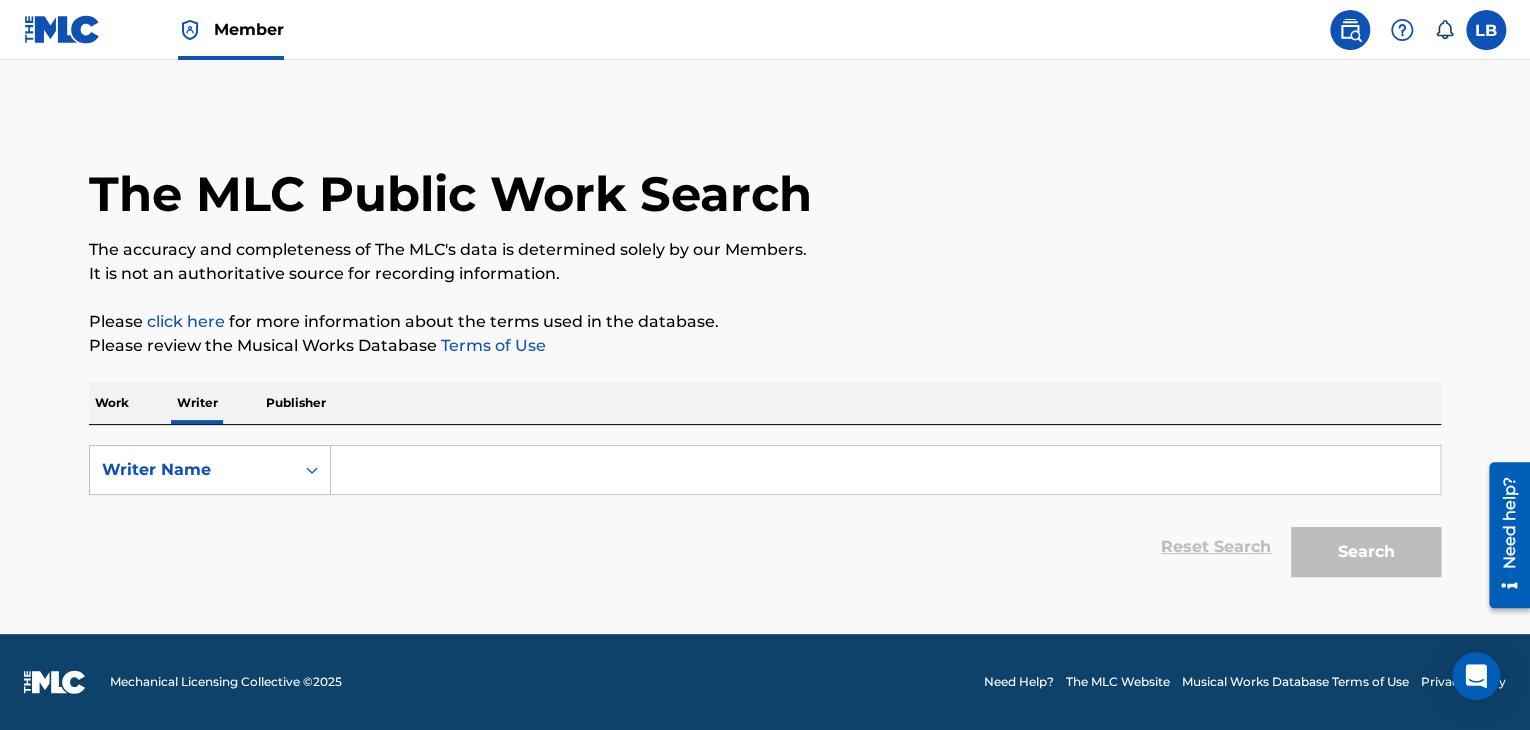 click at bounding box center [885, 470] 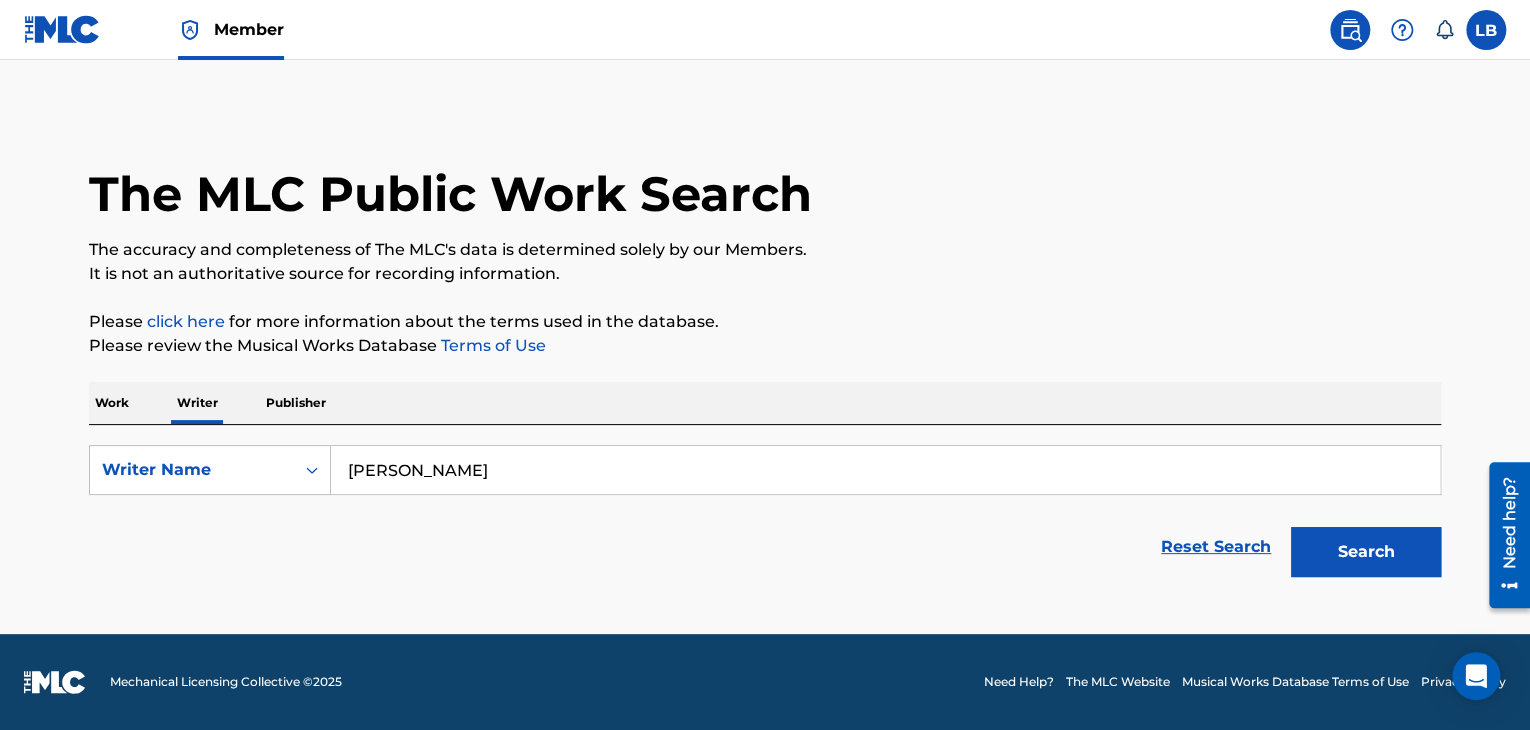 click on "Search" at bounding box center (1366, 552) 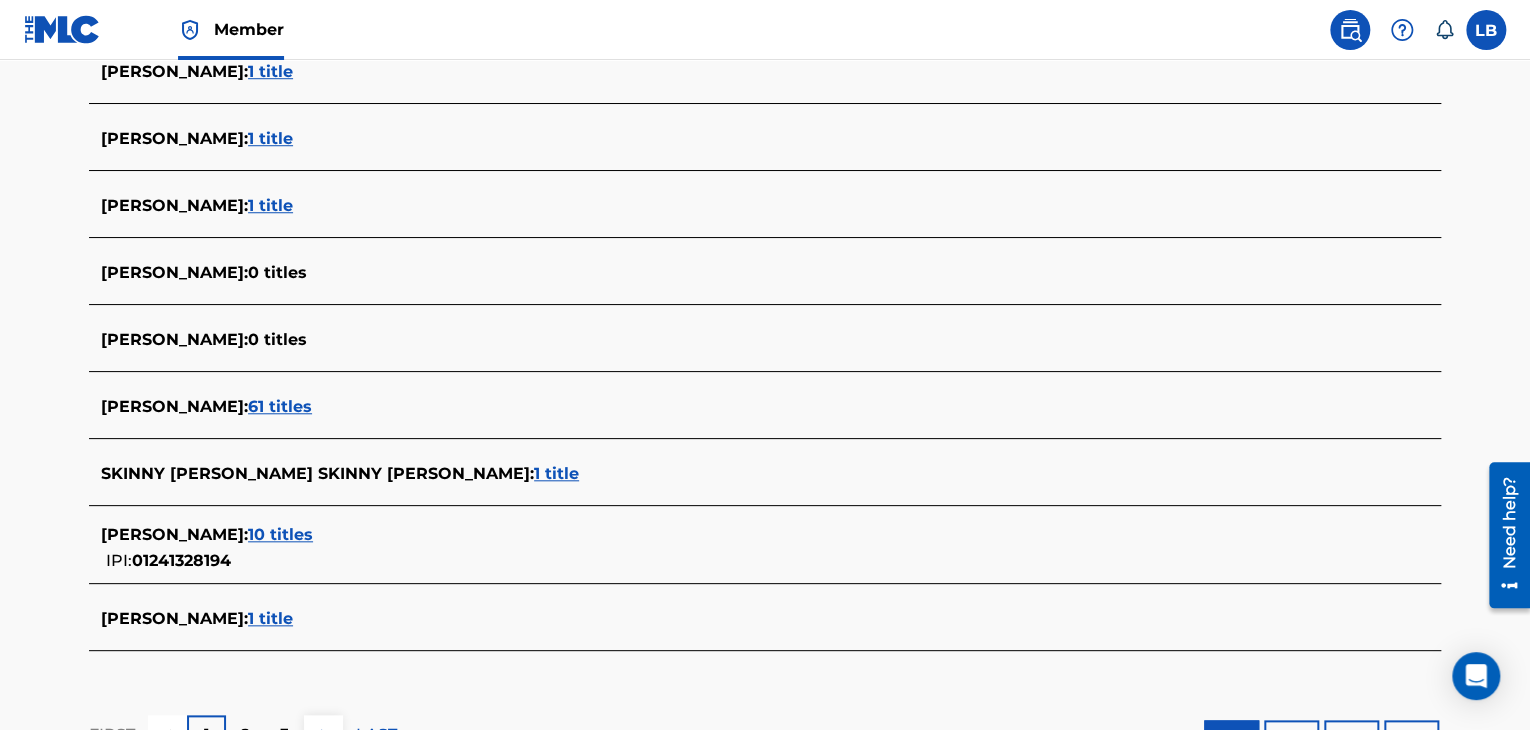 scroll, scrollTop: 770, scrollLeft: 0, axis: vertical 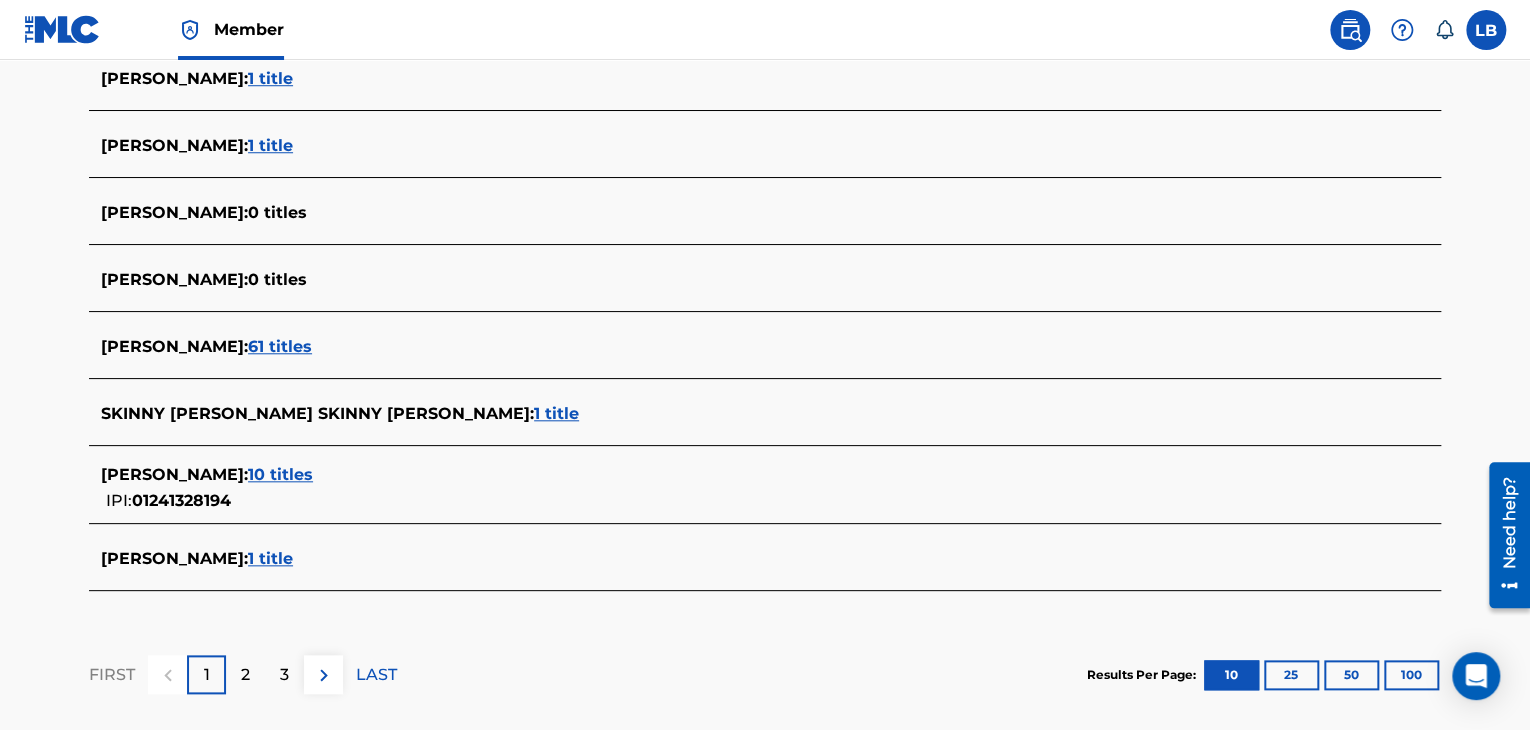 click on "1 title" at bounding box center (270, 558) 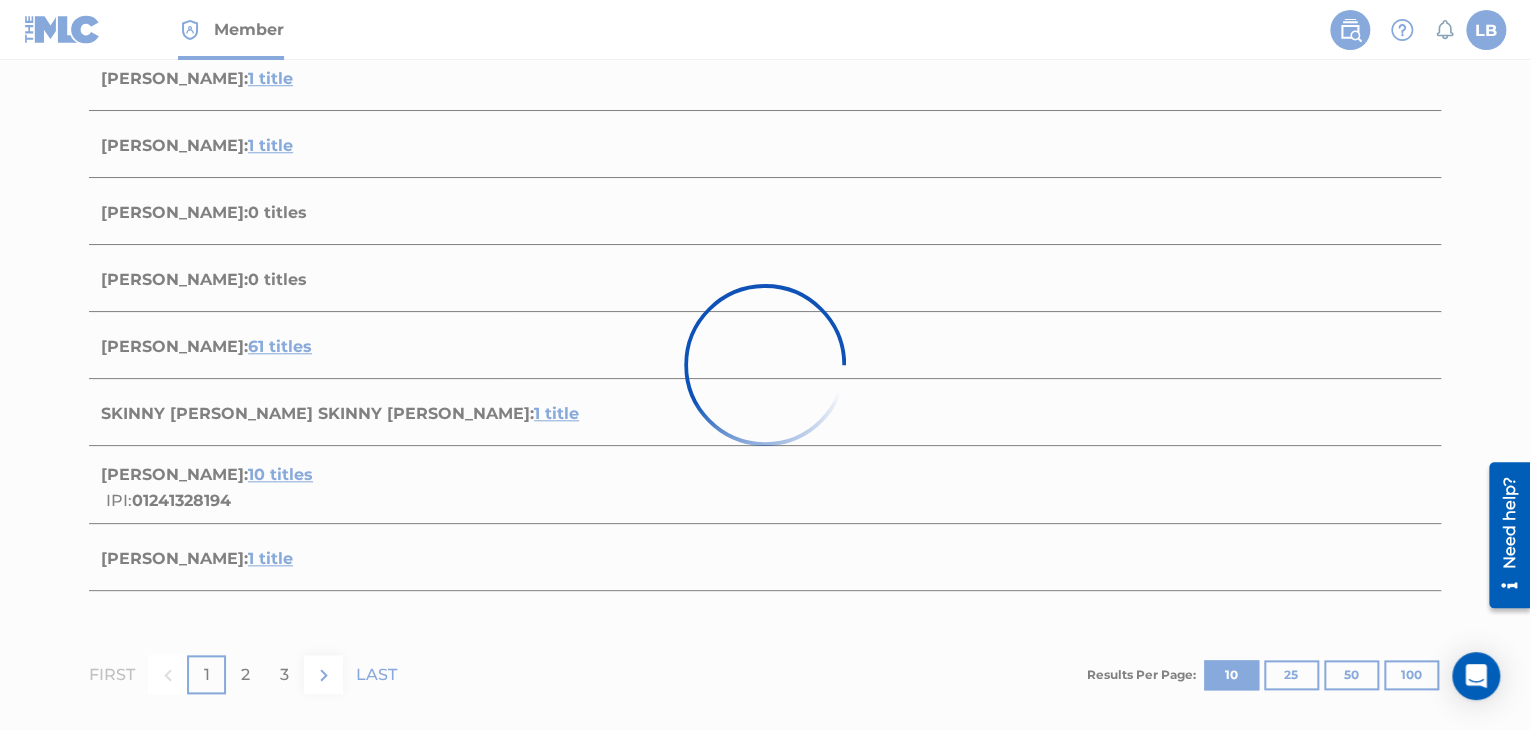scroll, scrollTop: 376, scrollLeft: 0, axis: vertical 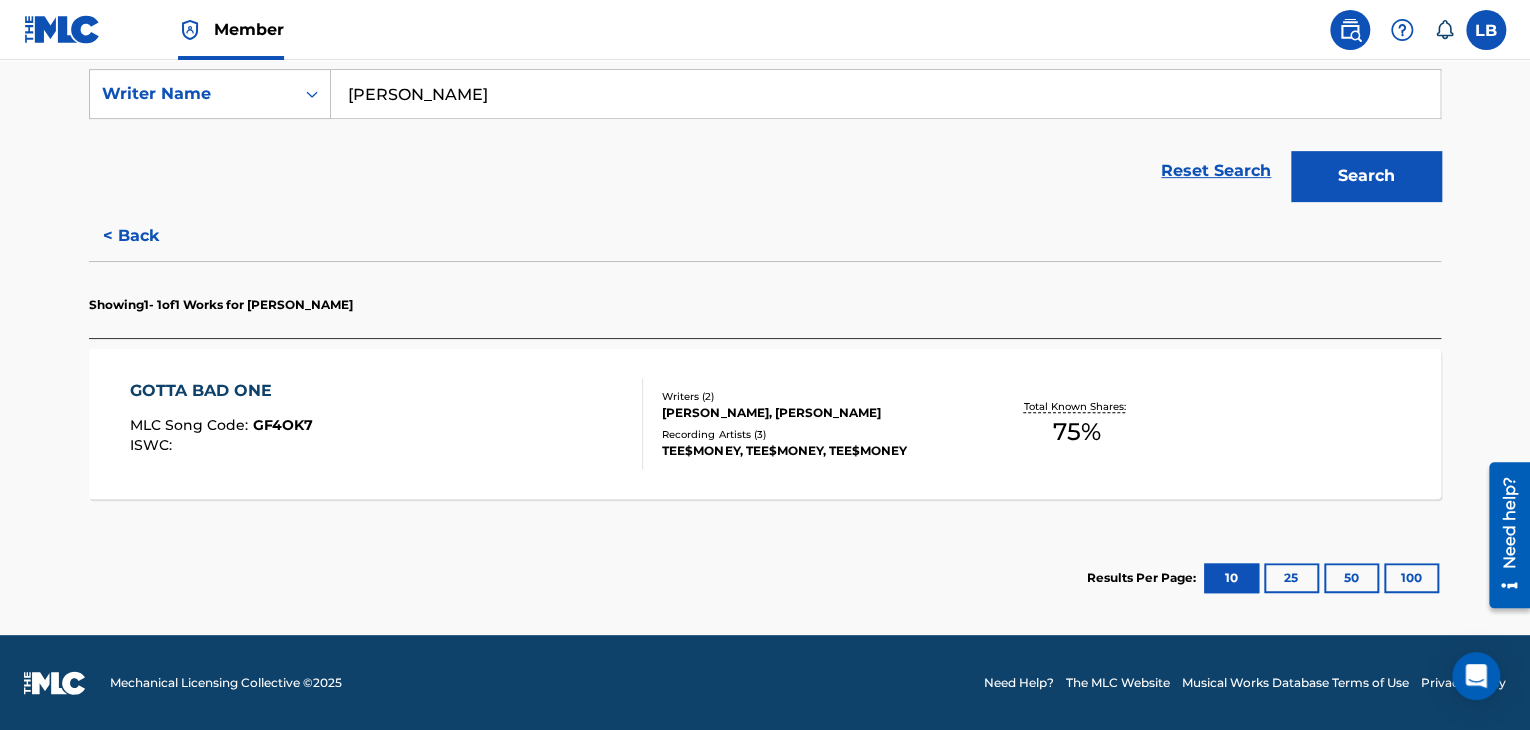 click on "GF4OK7" at bounding box center [283, 425] 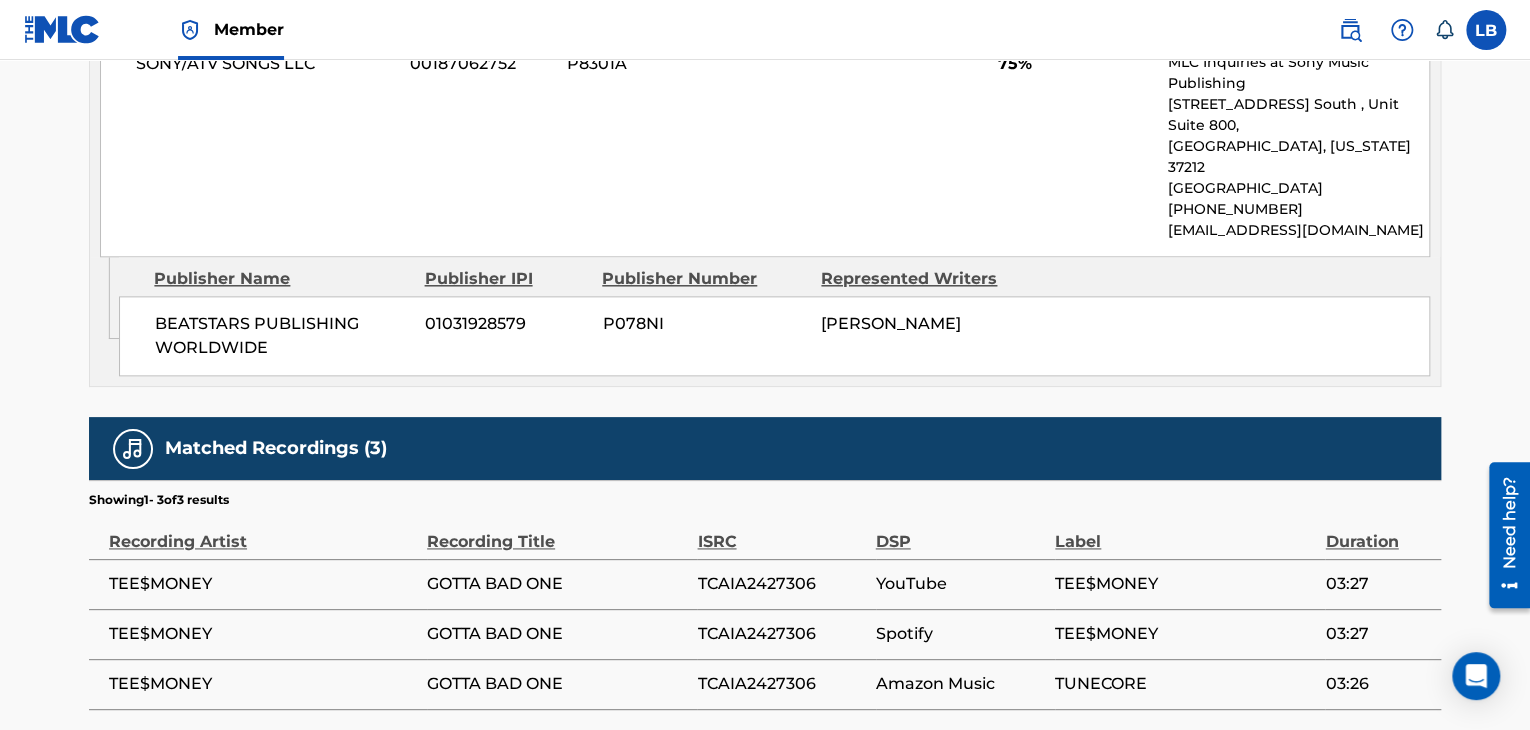 scroll, scrollTop: 1062, scrollLeft: 0, axis: vertical 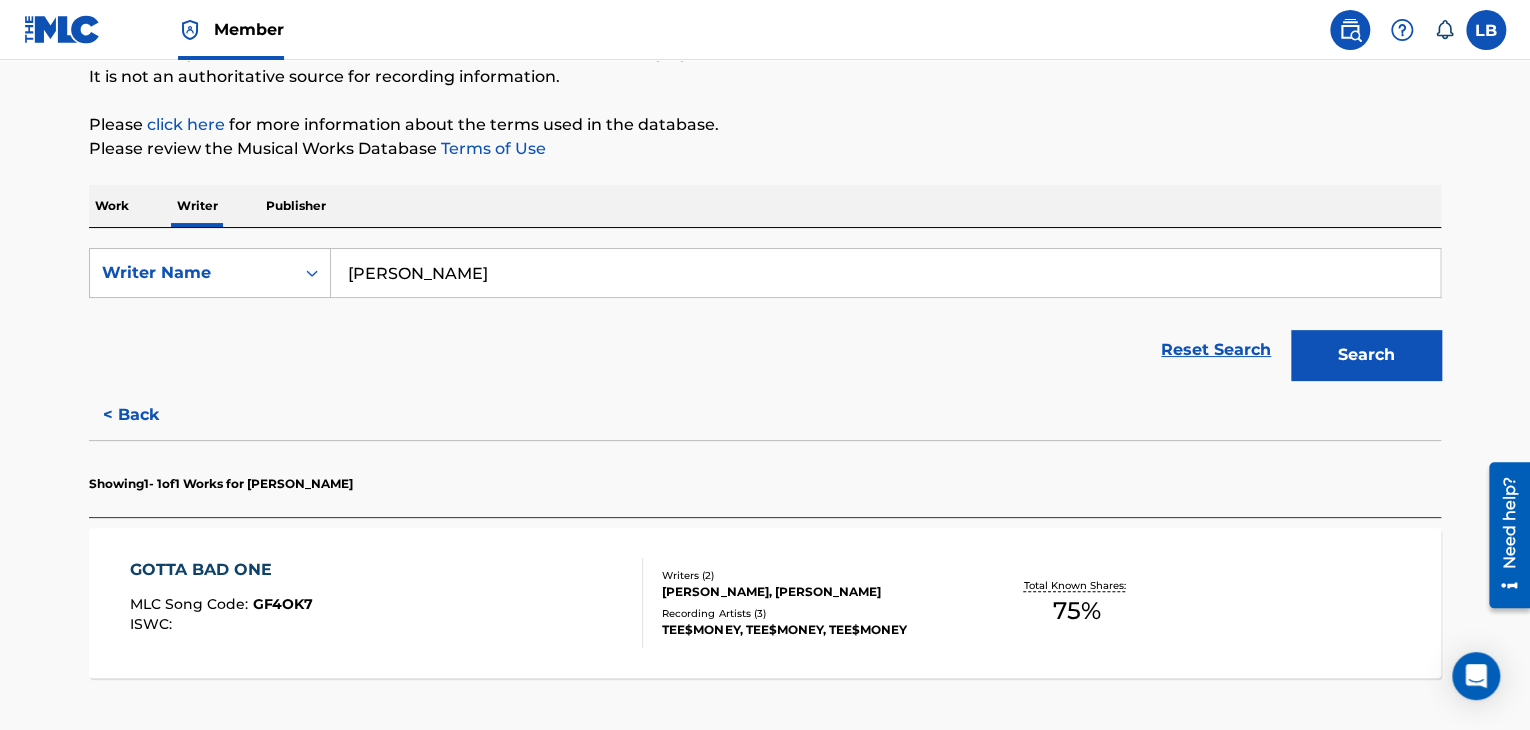 click on "Search" at bounding box center [1366, 355] 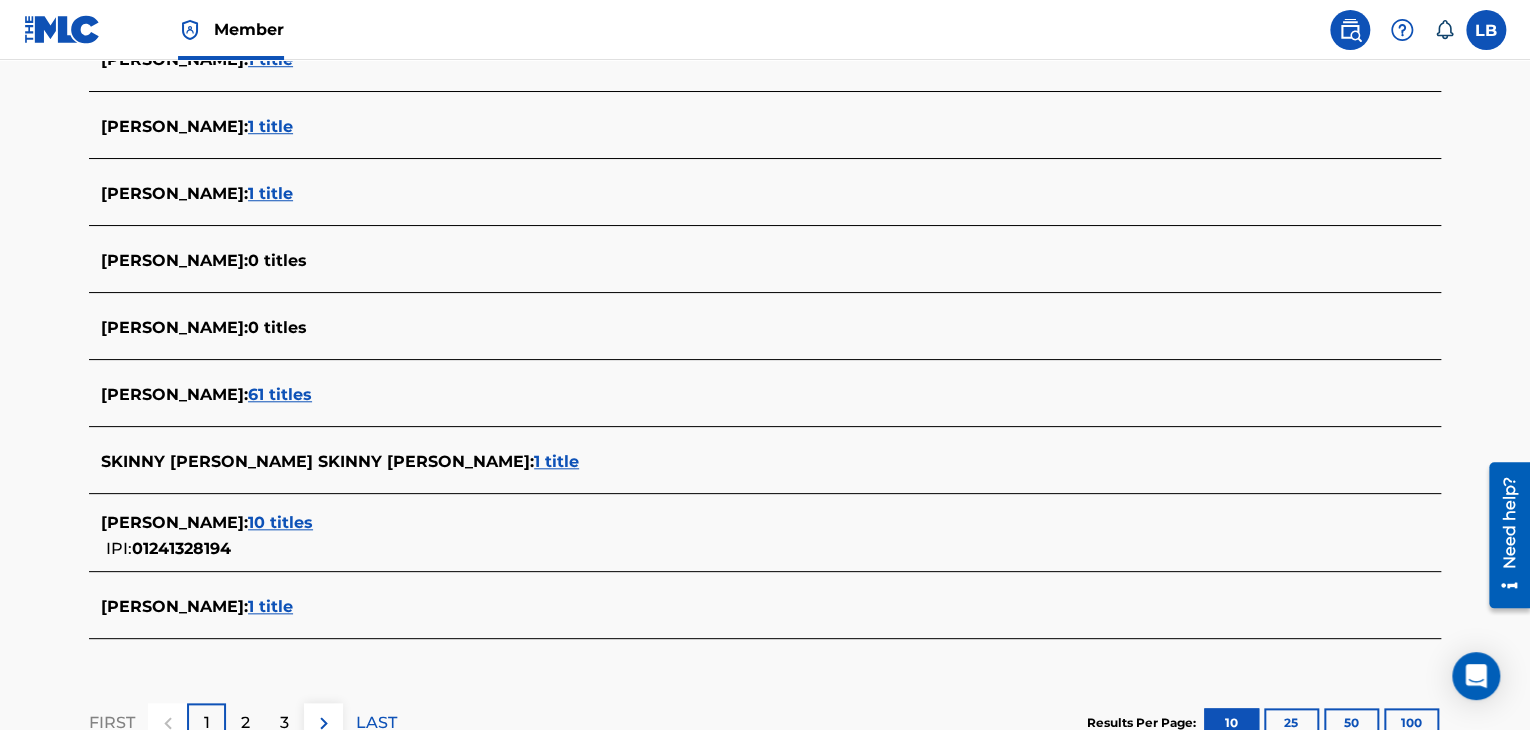 scroll, scrollTop: 724, scrollLeft: 0, axis: vertical 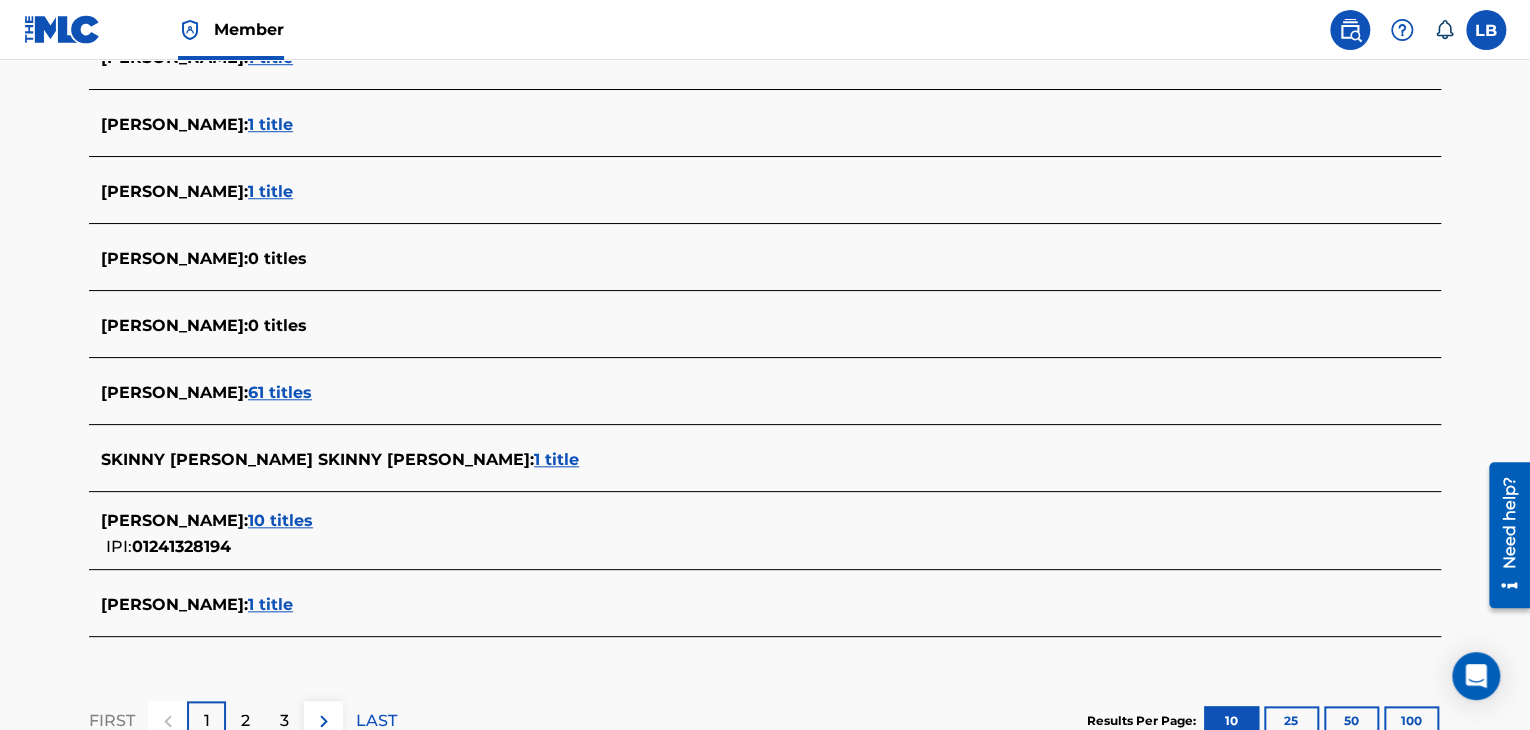click on "10 titles" at bounding box center (280, 520) 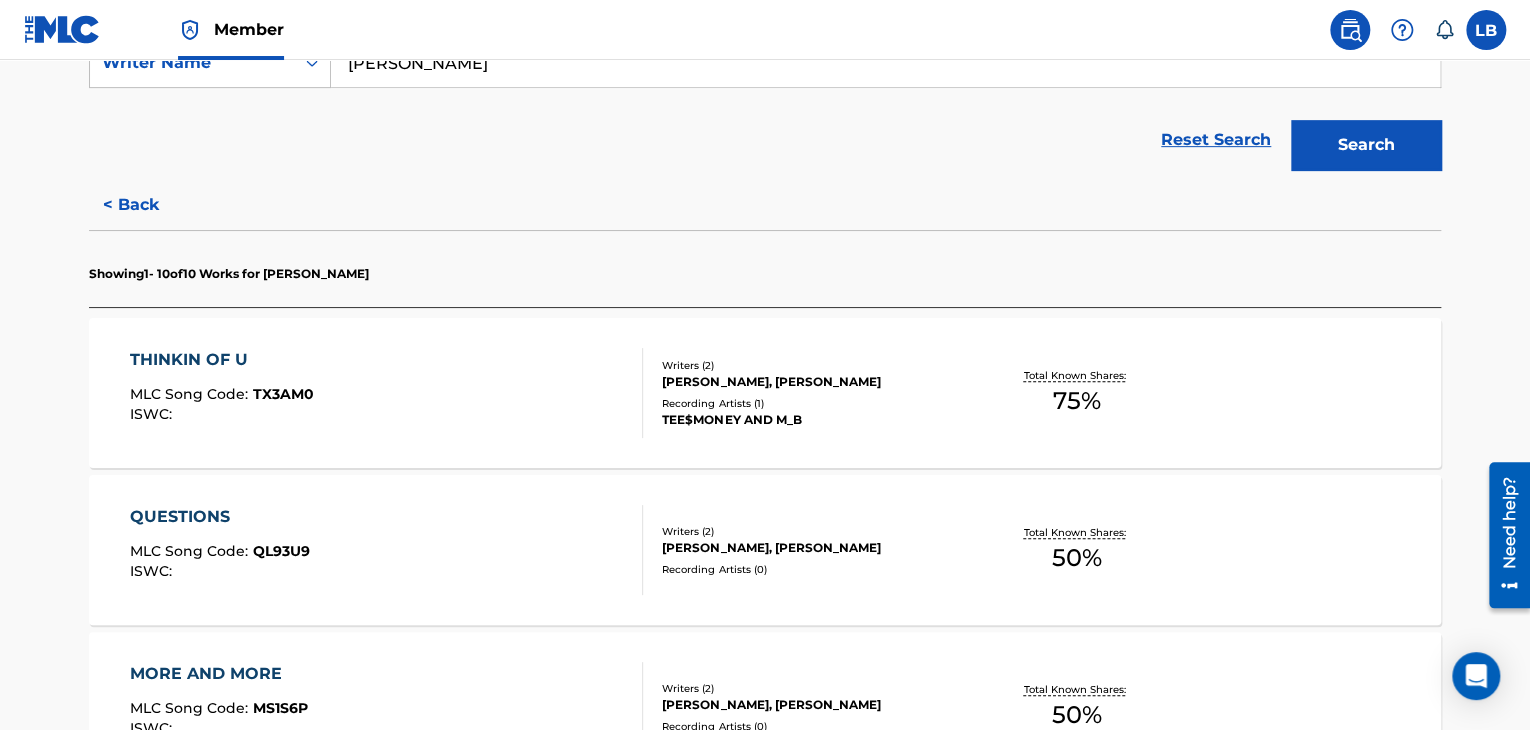 scroll, scrollTop: 402, scrollLeft: 0, axis: vertical 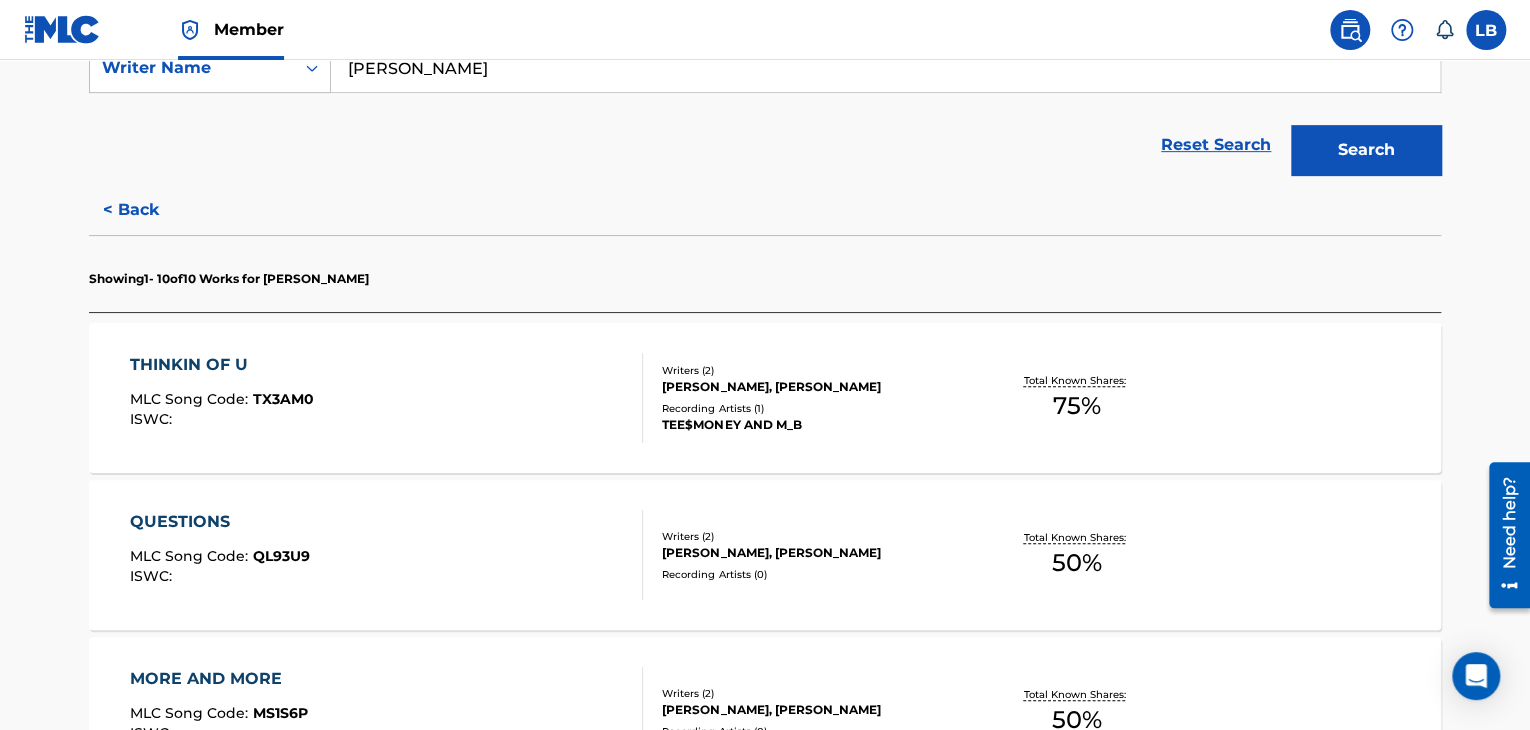 click on "TX3AM0" at bounding box center [283, 399] 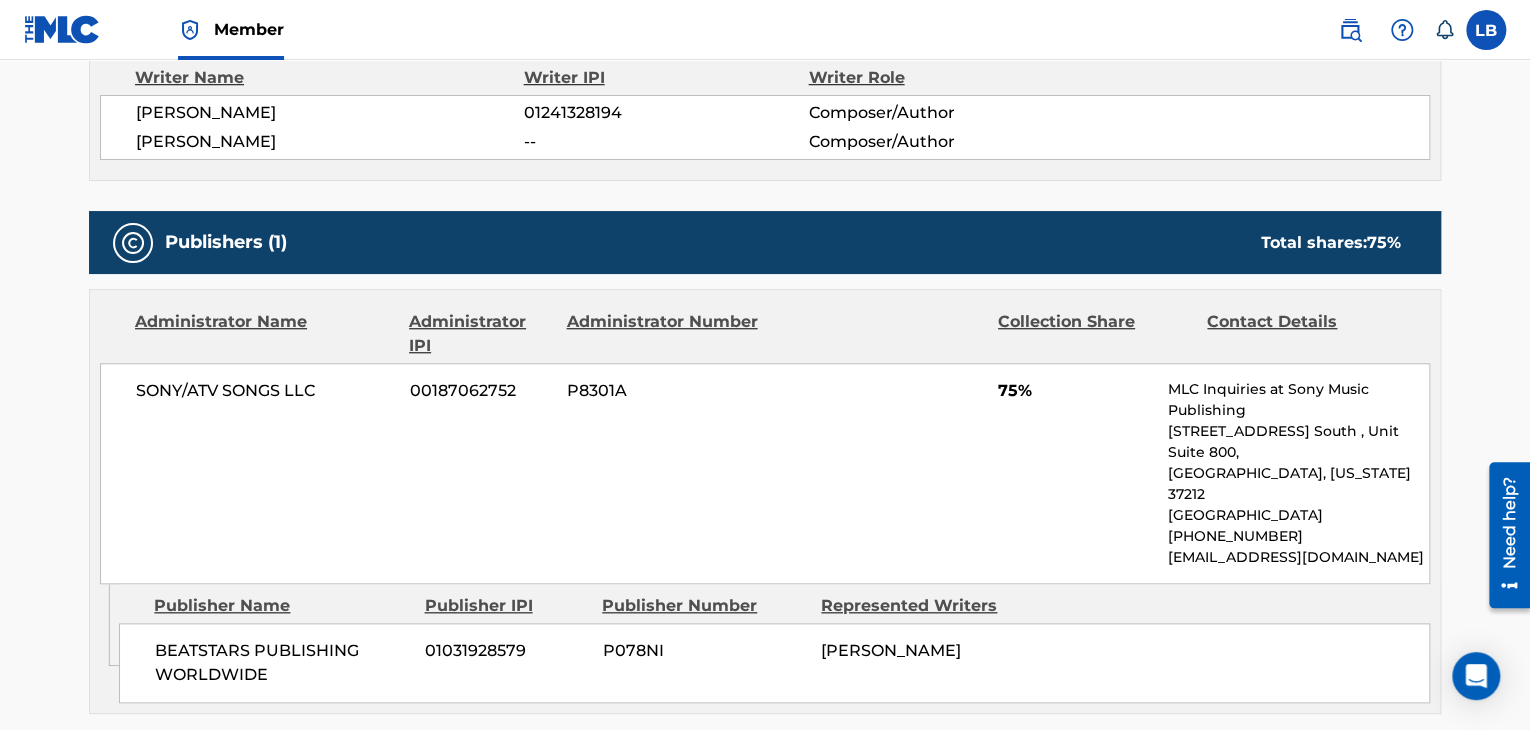 scroll, scrollTop: 728, scrollLeft: 0, axis: vertical 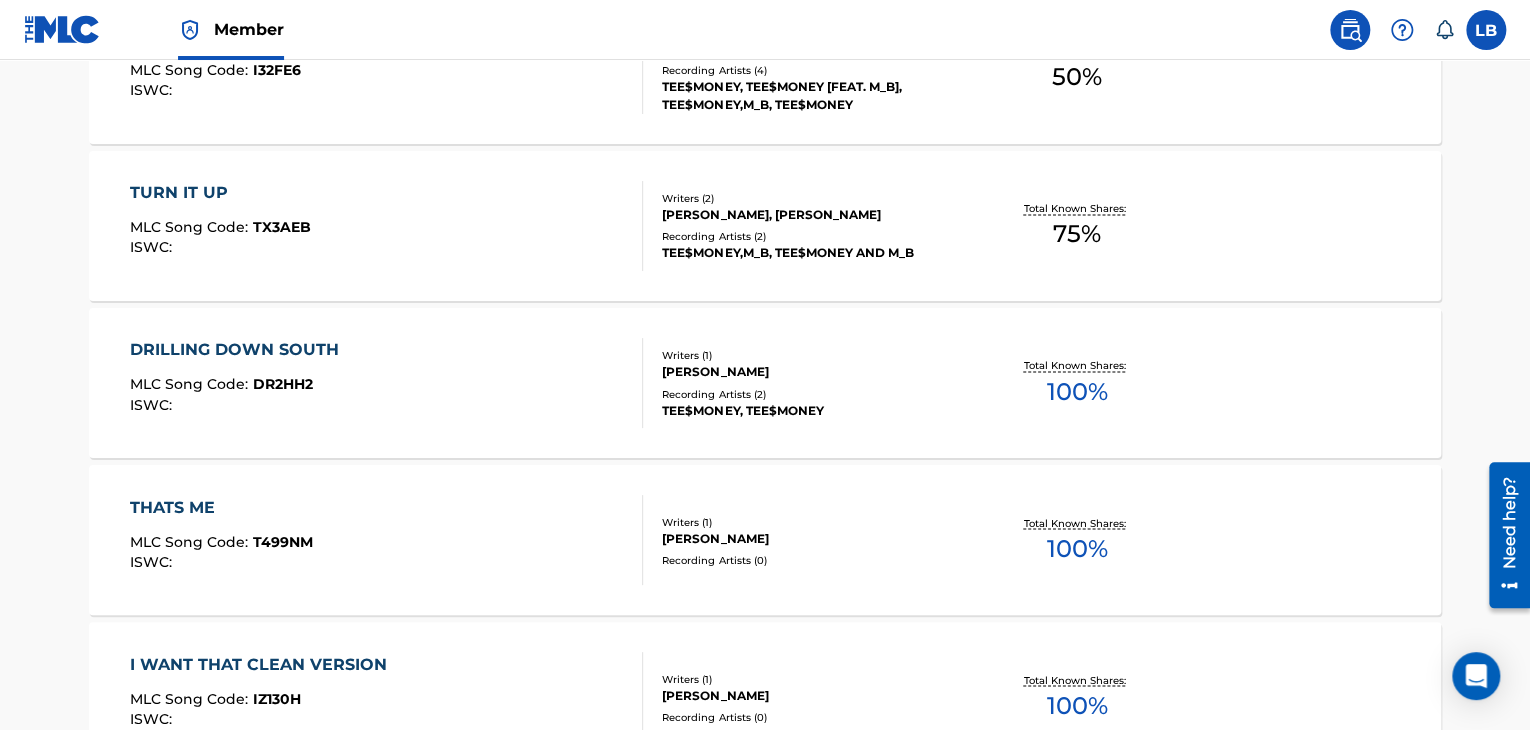 click on "DR2HH2" at bounding box center (283, 384) 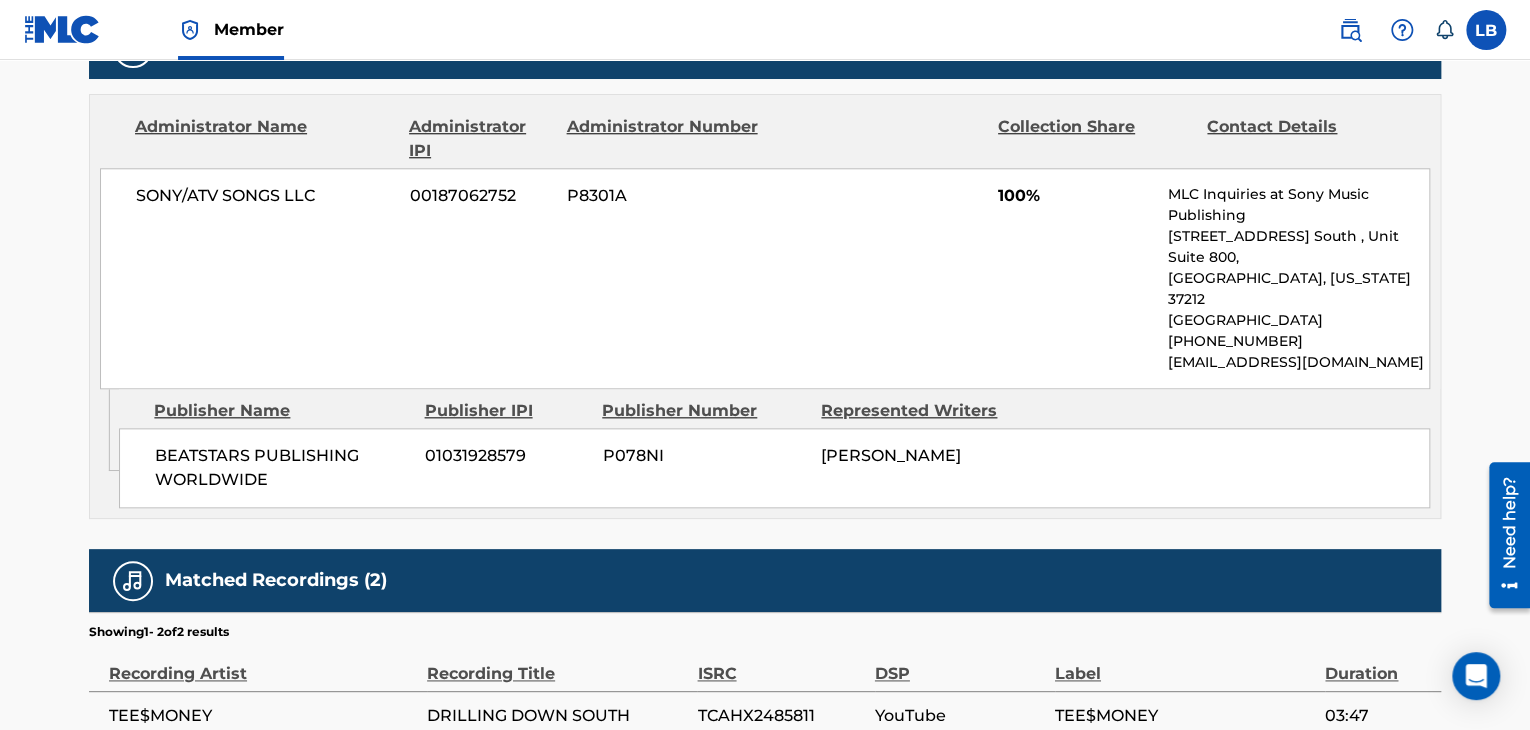 scroll, scrollTop: 900, scrollLeft: 0, axis: vertical 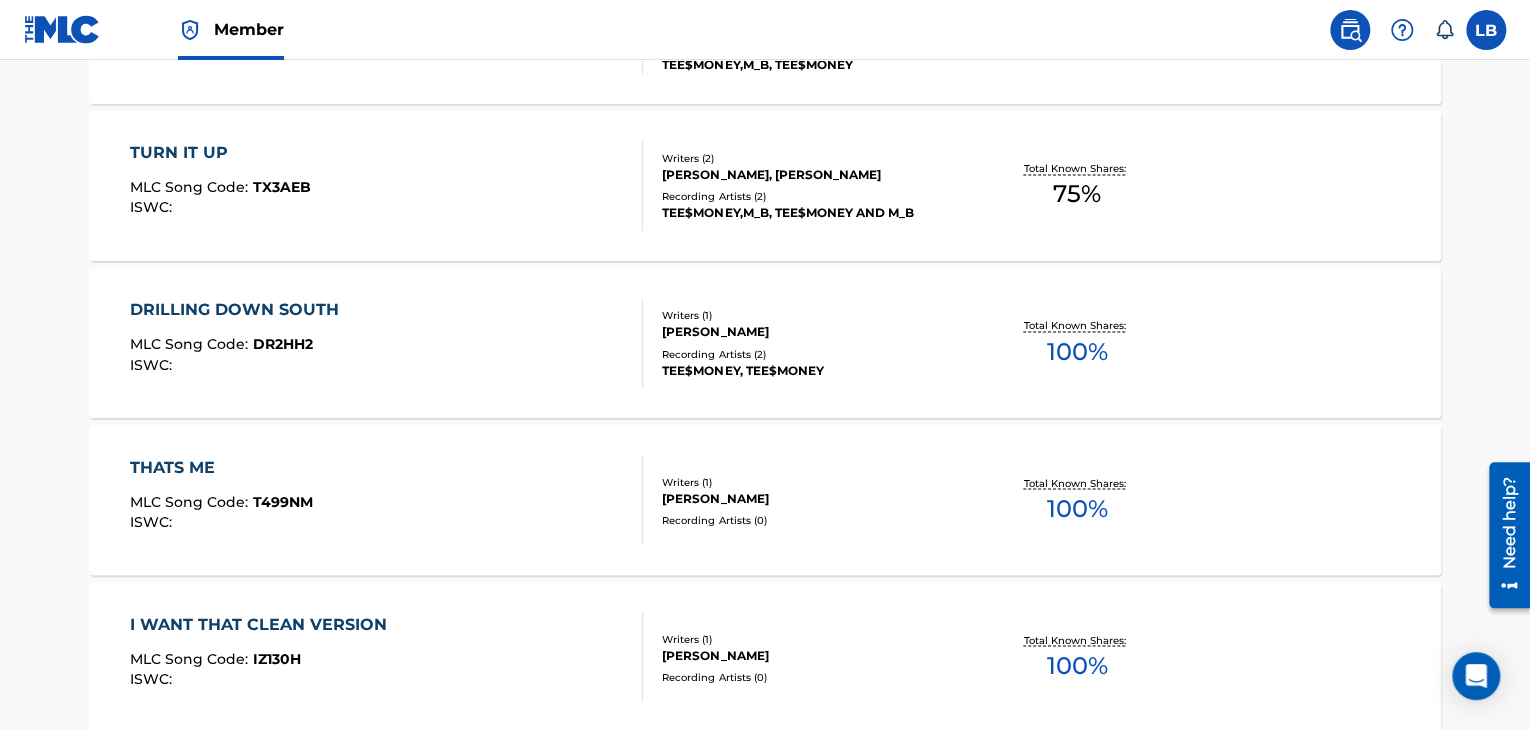 click on "T499NM" at bounding box center (283, 501) 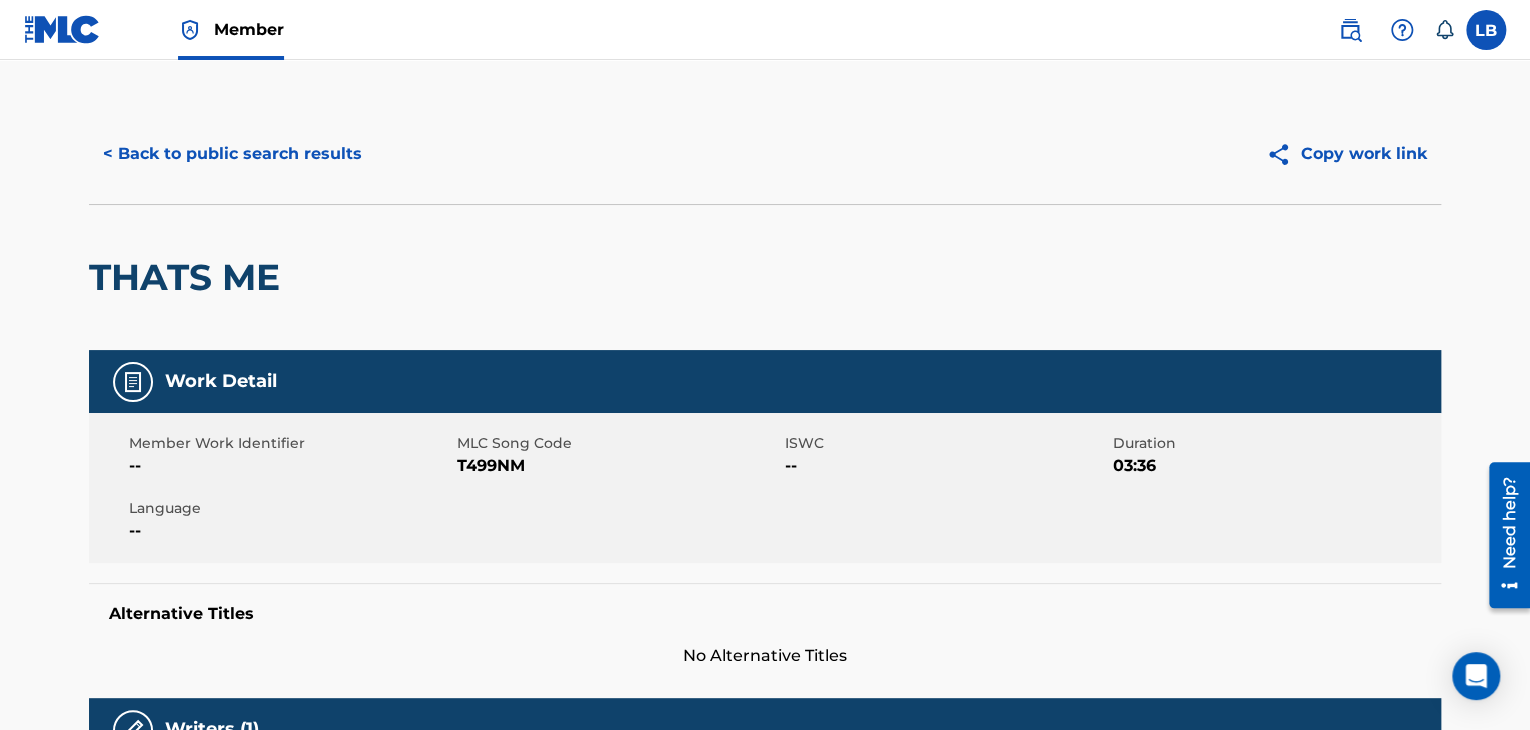 scroll, scrollTop: 0, scrollLeft: 0, axis: both 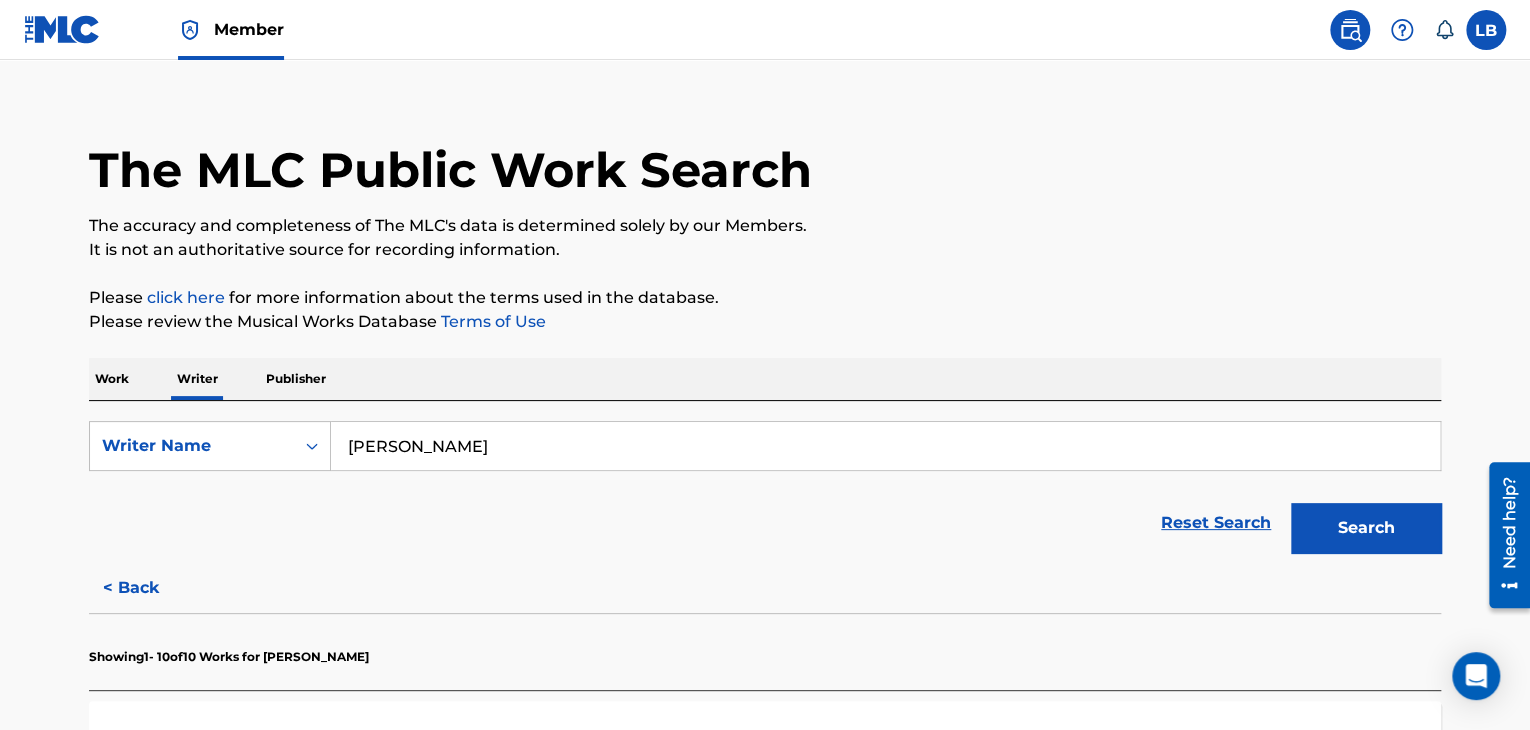 drag, startPoint x: 582, startPoint y: 428, endPoint x: 848, endPoint y: 442, distance: 266.36816 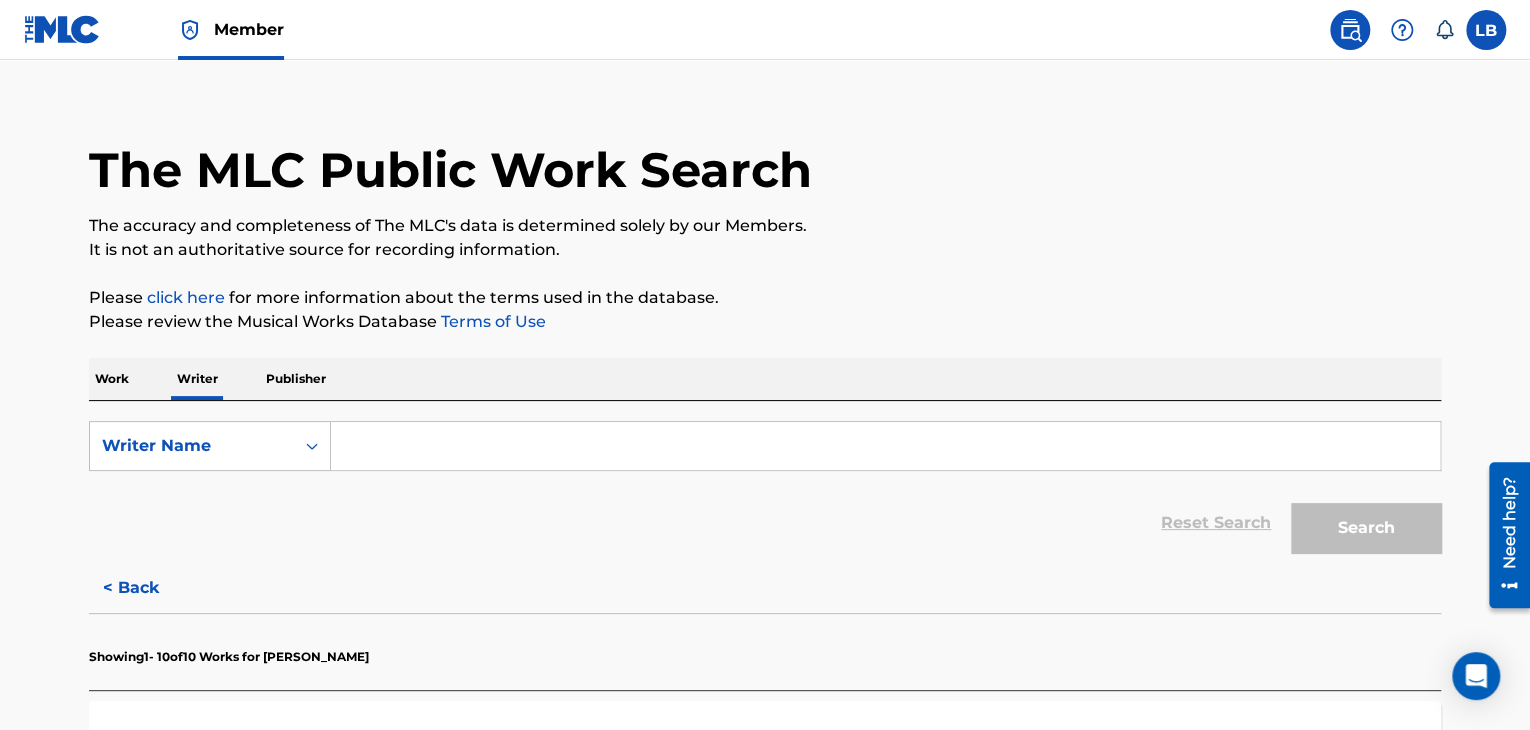 type 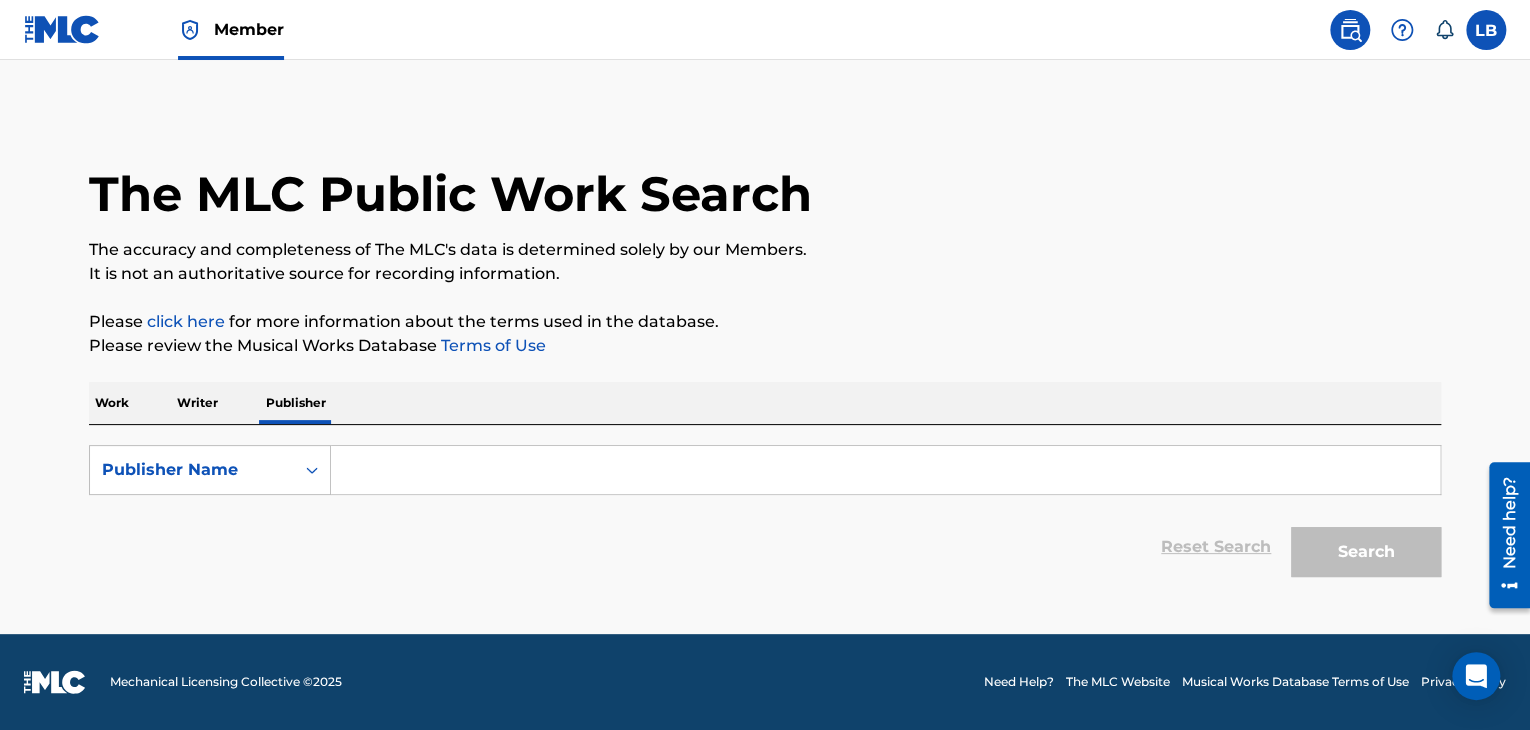 scroll, scrollTop: 0, scrollLeft: 0, axis: both 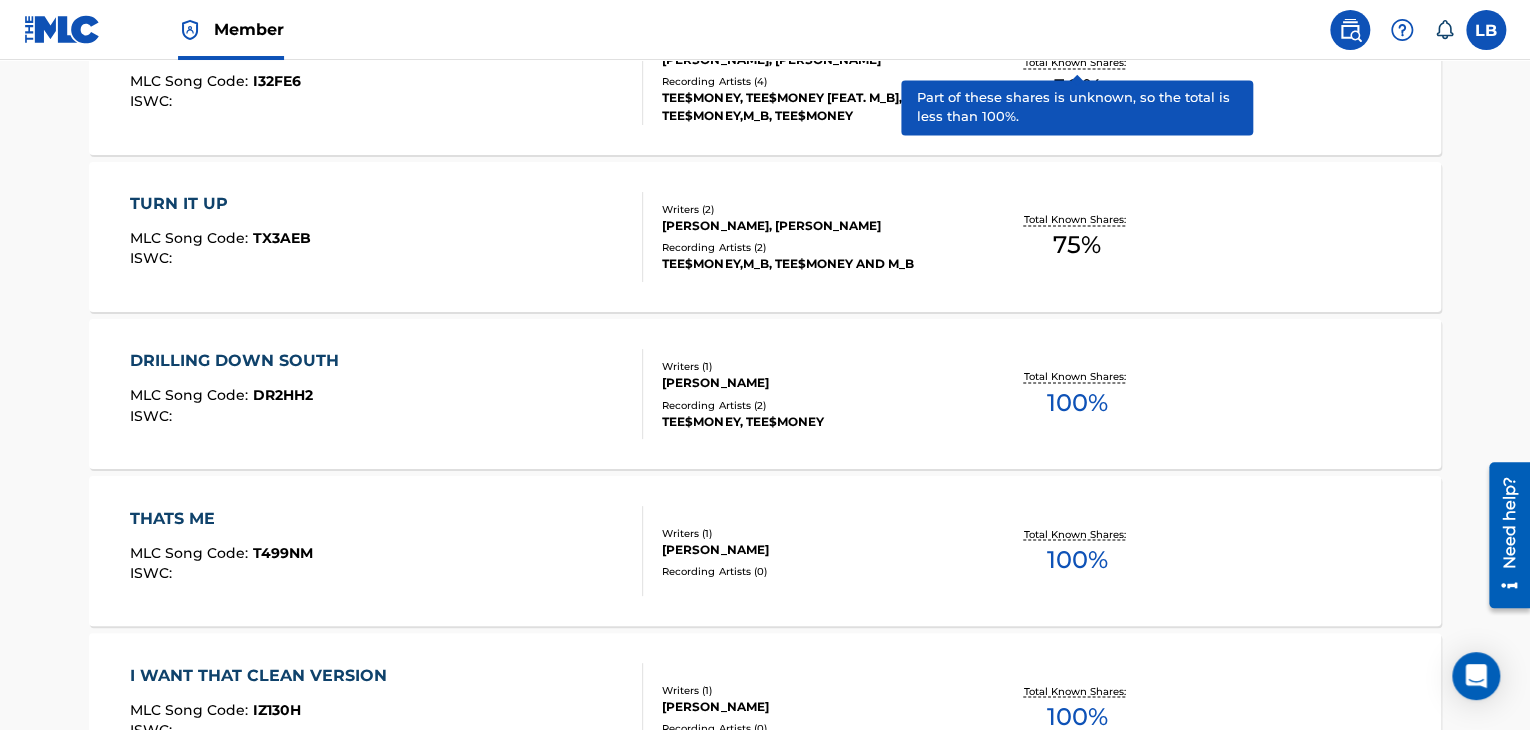 click on "I WANT THAT (CLEAN) MLC Song Code : I32FE6 ISWC :" at bounding box center (387, 80) 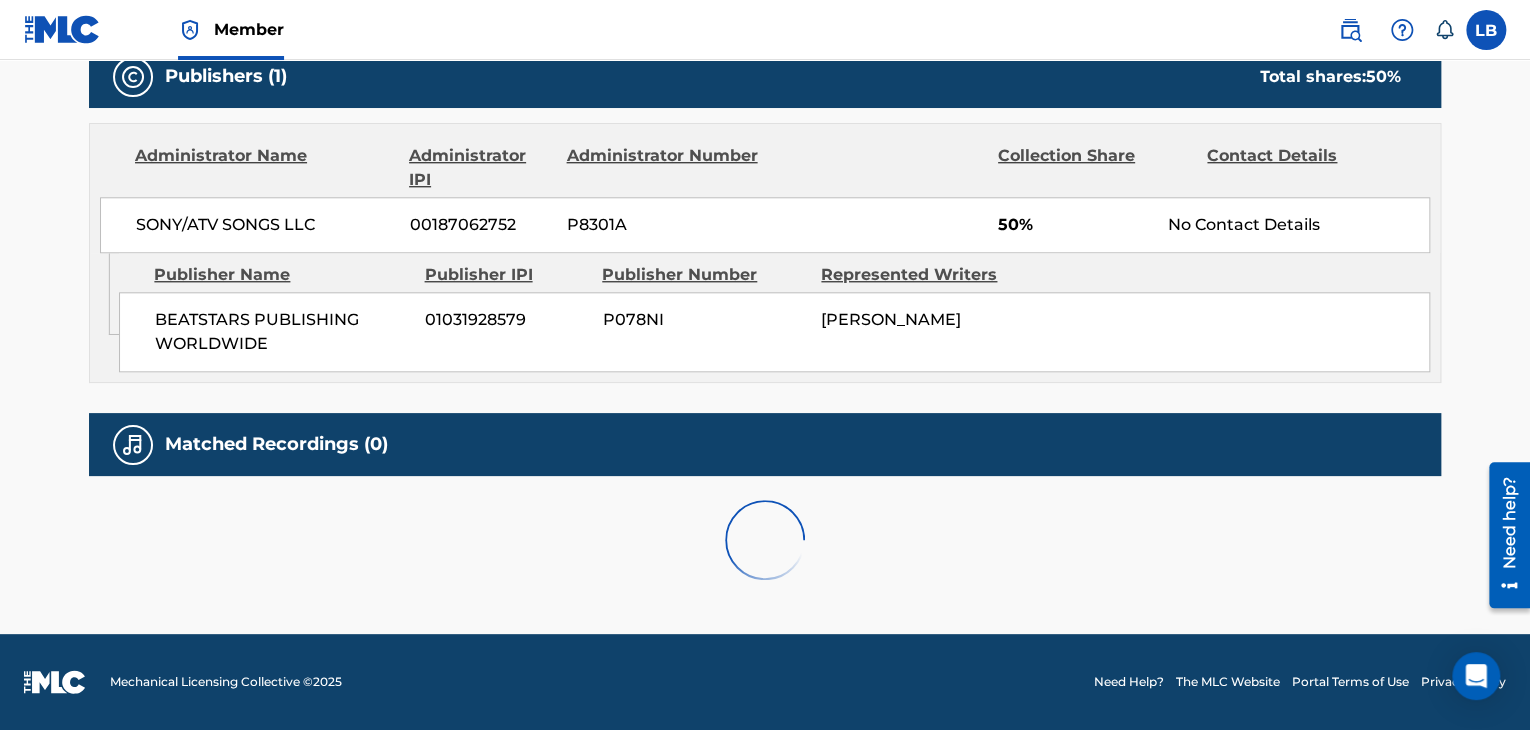 scroll, scrollTop: 0, scrollLeft: 0, axis: both 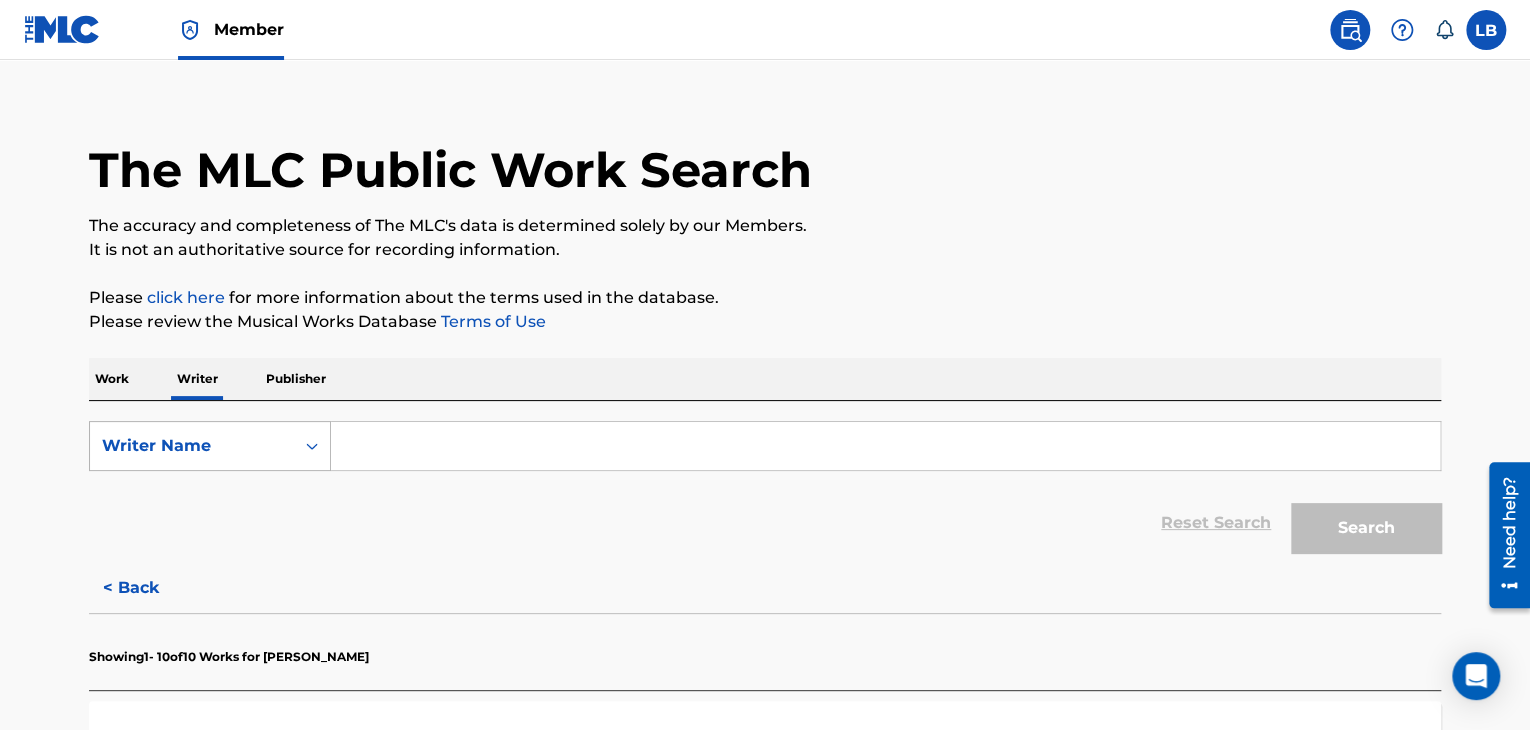 click 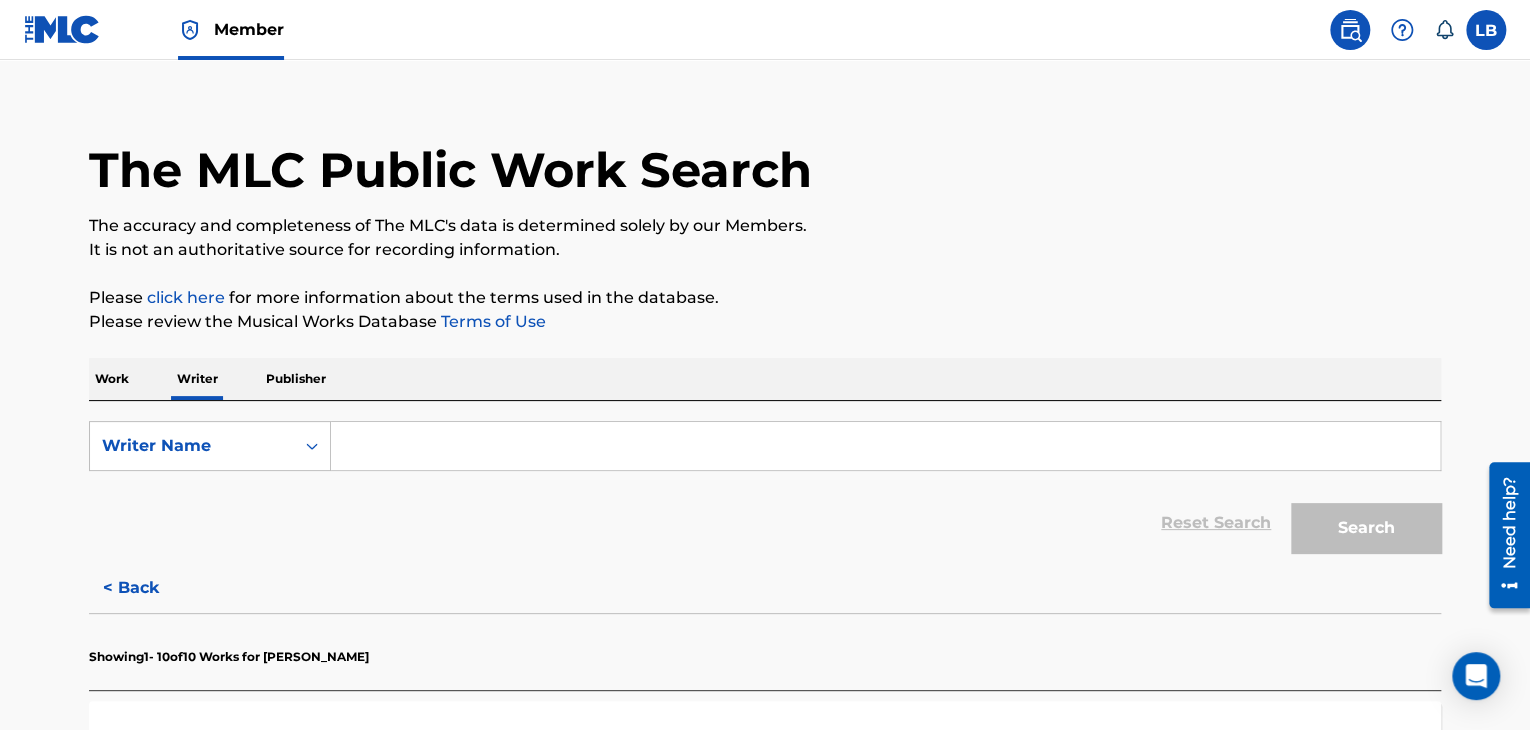 click on "Writer Name" at bounding box center [192, 446] 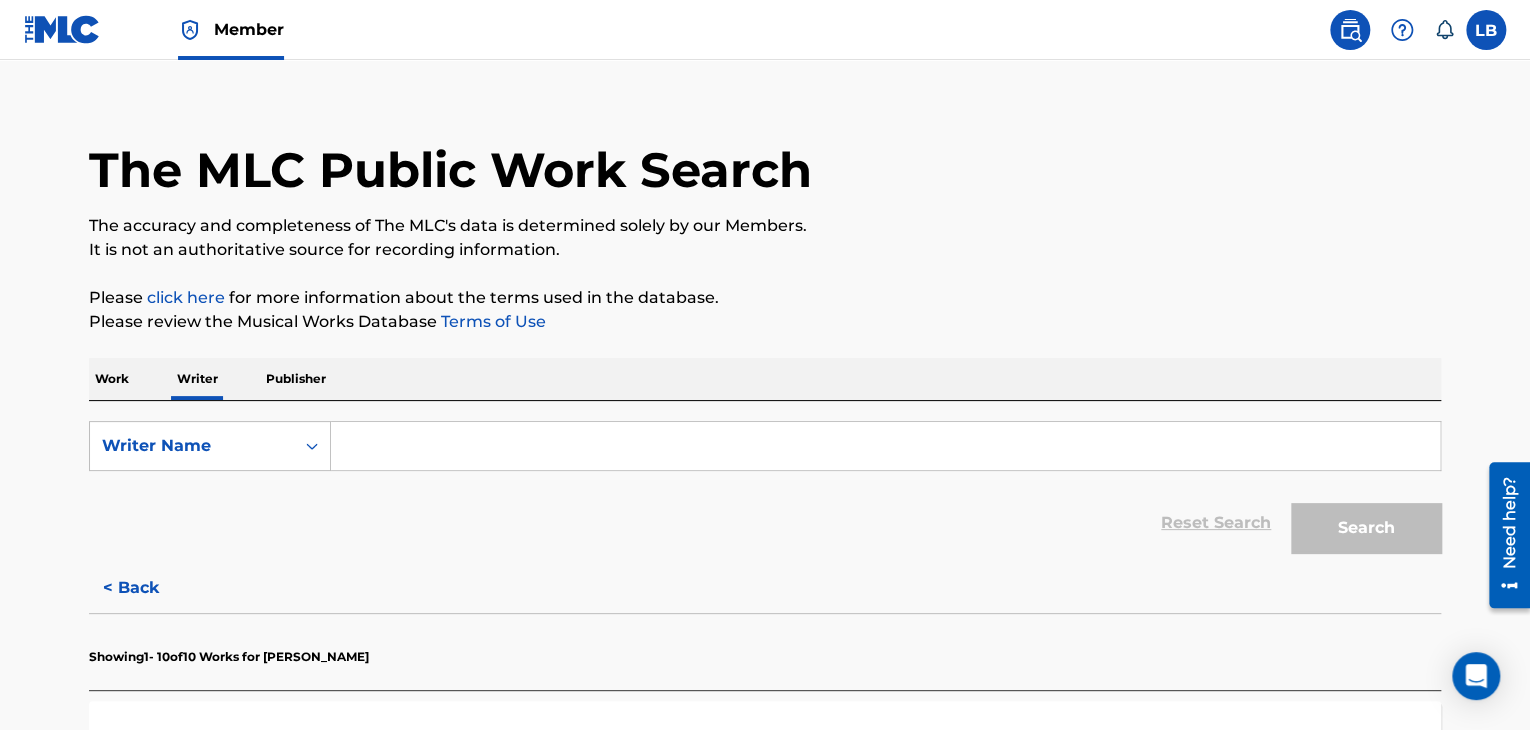 click at bounding box center (885, 446) 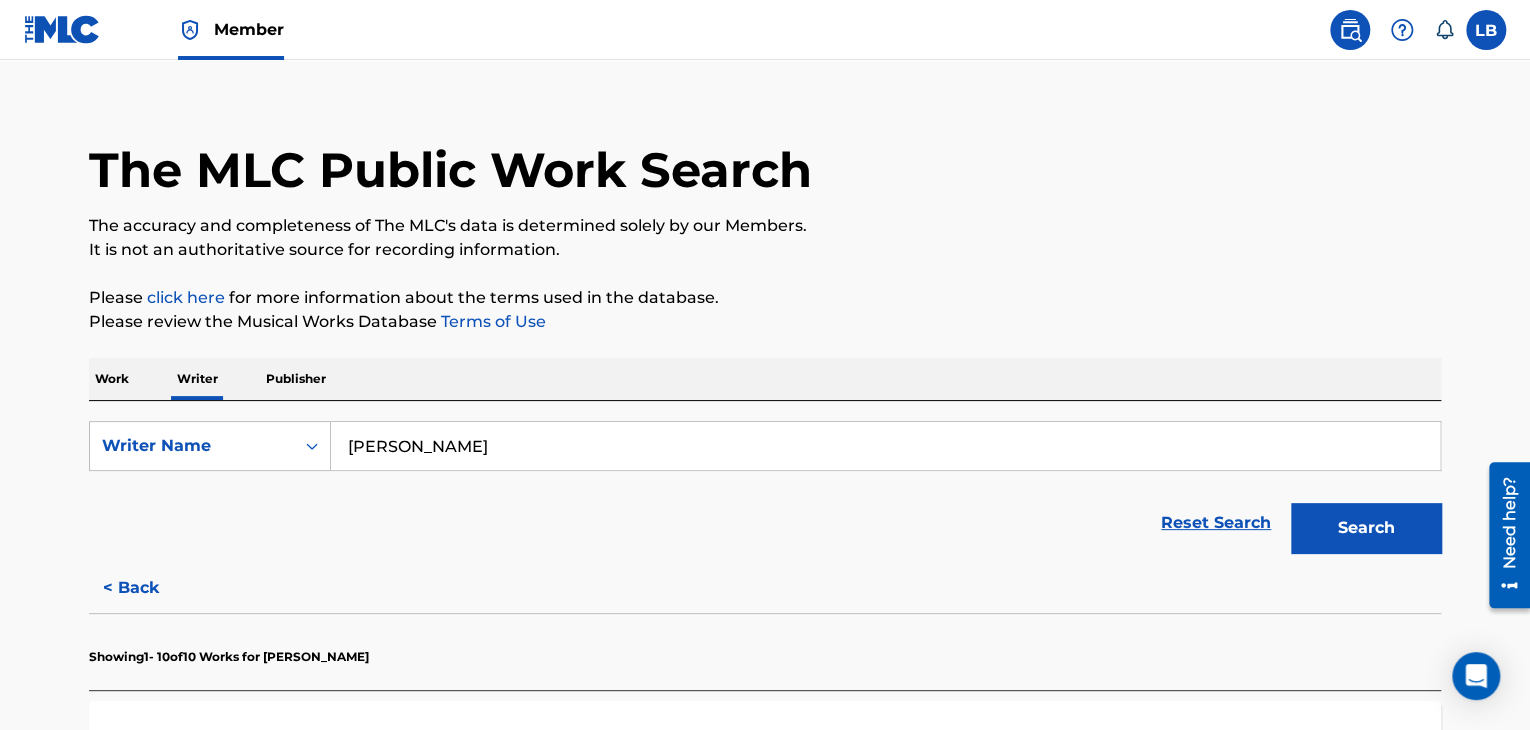 click on "Search" at bounding box center [1366, 528] 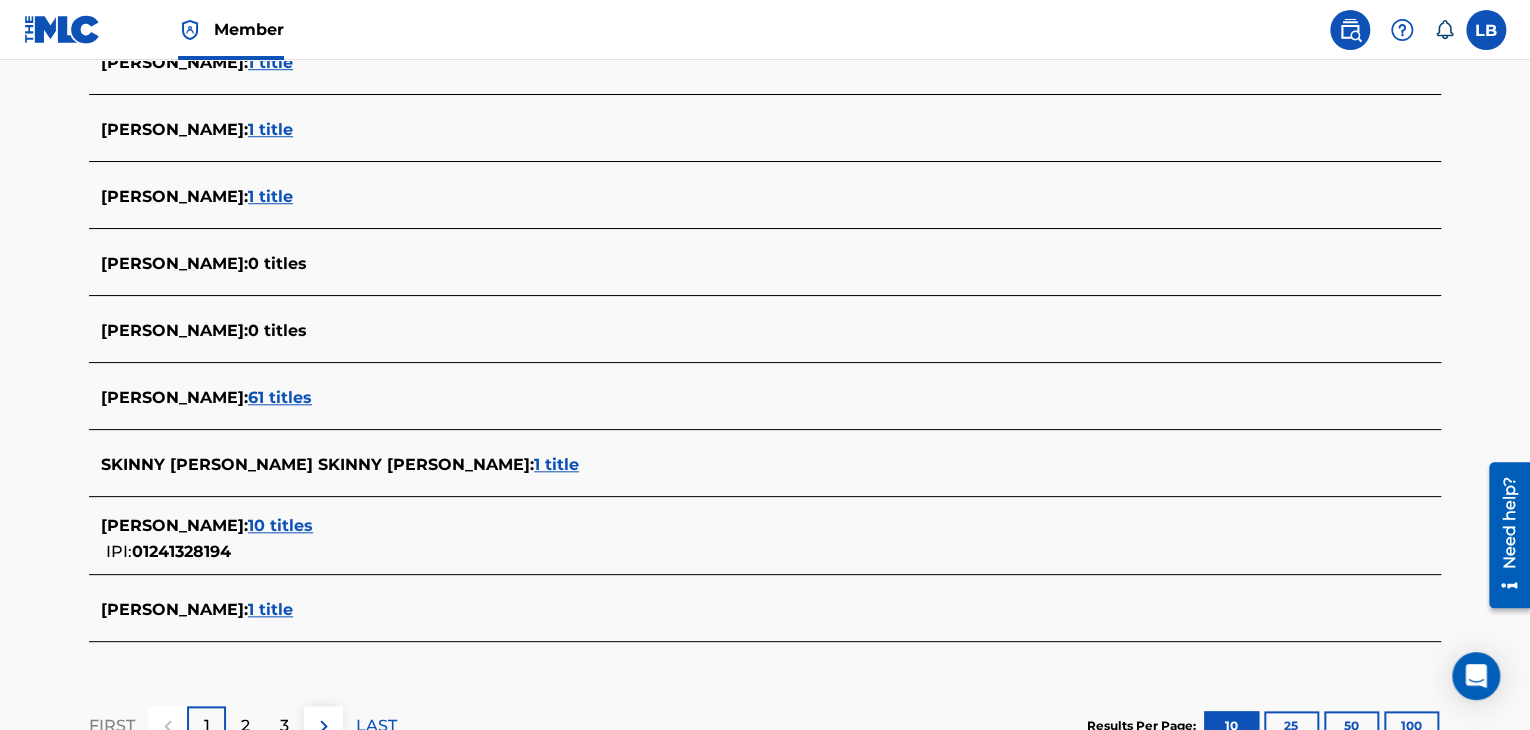 scroll, scrollTop: 732, scrollLeft: 0, axis: vertical 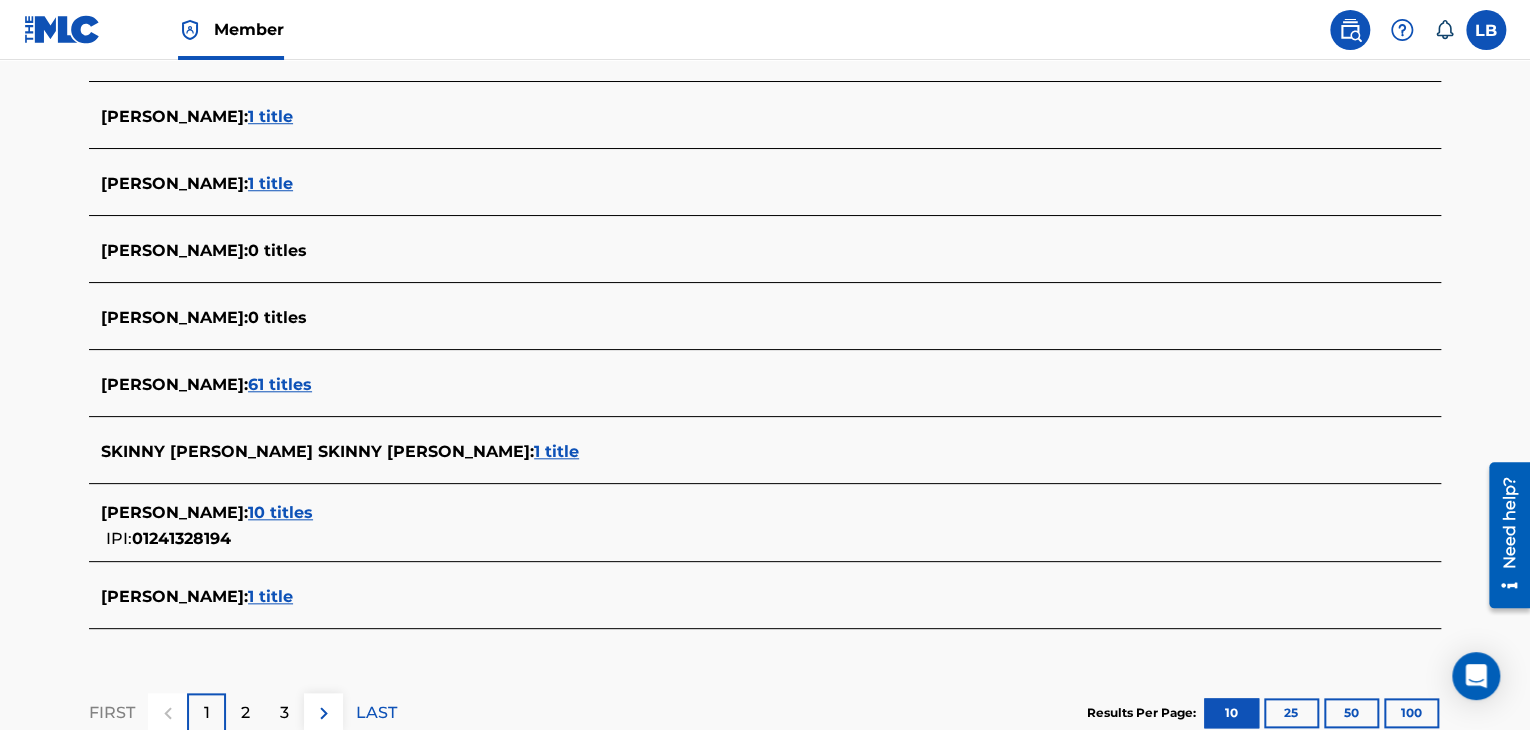 click on "10 titles" at bounding box center (280, 512) 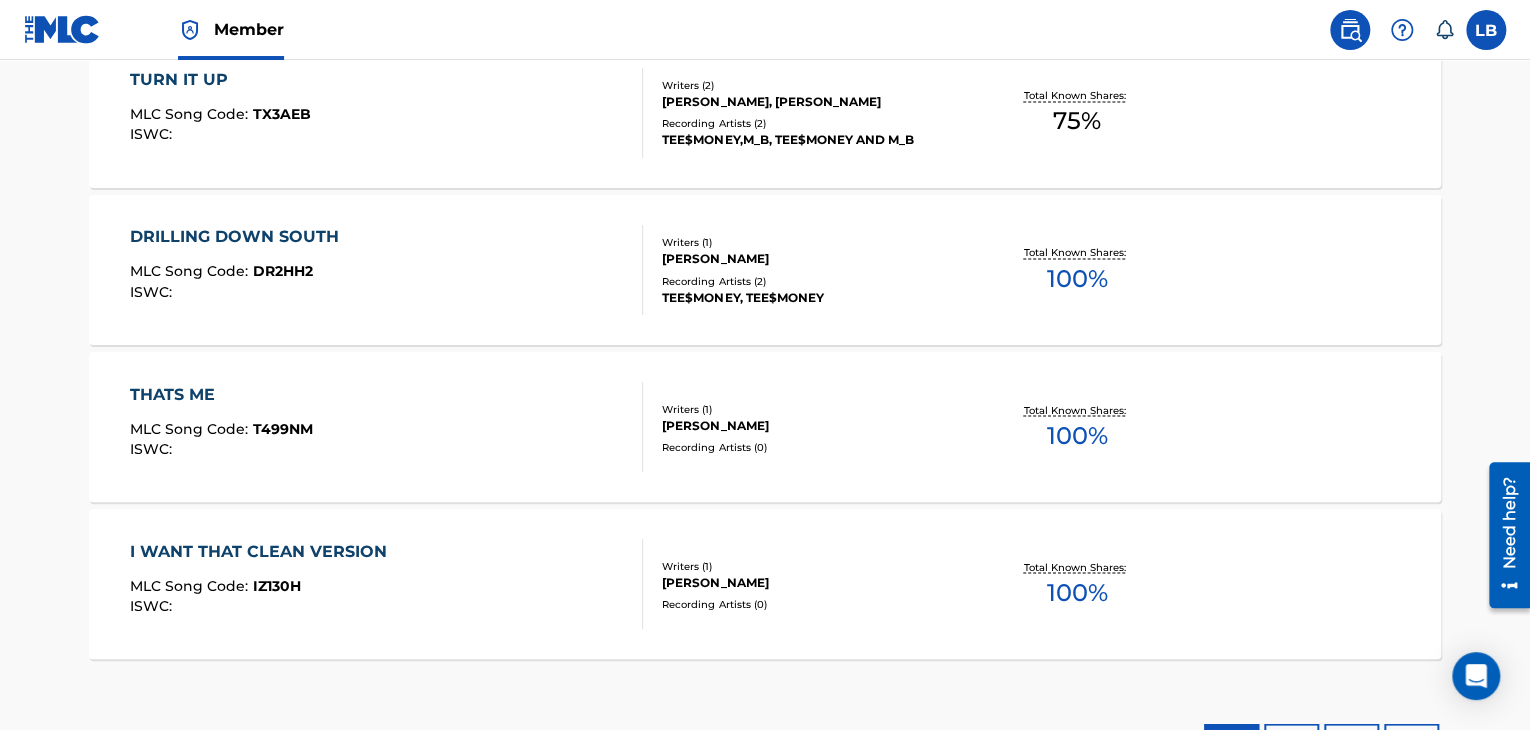 scroll, scrollTop: 1614, scrollLeft: 0, axis: vertical 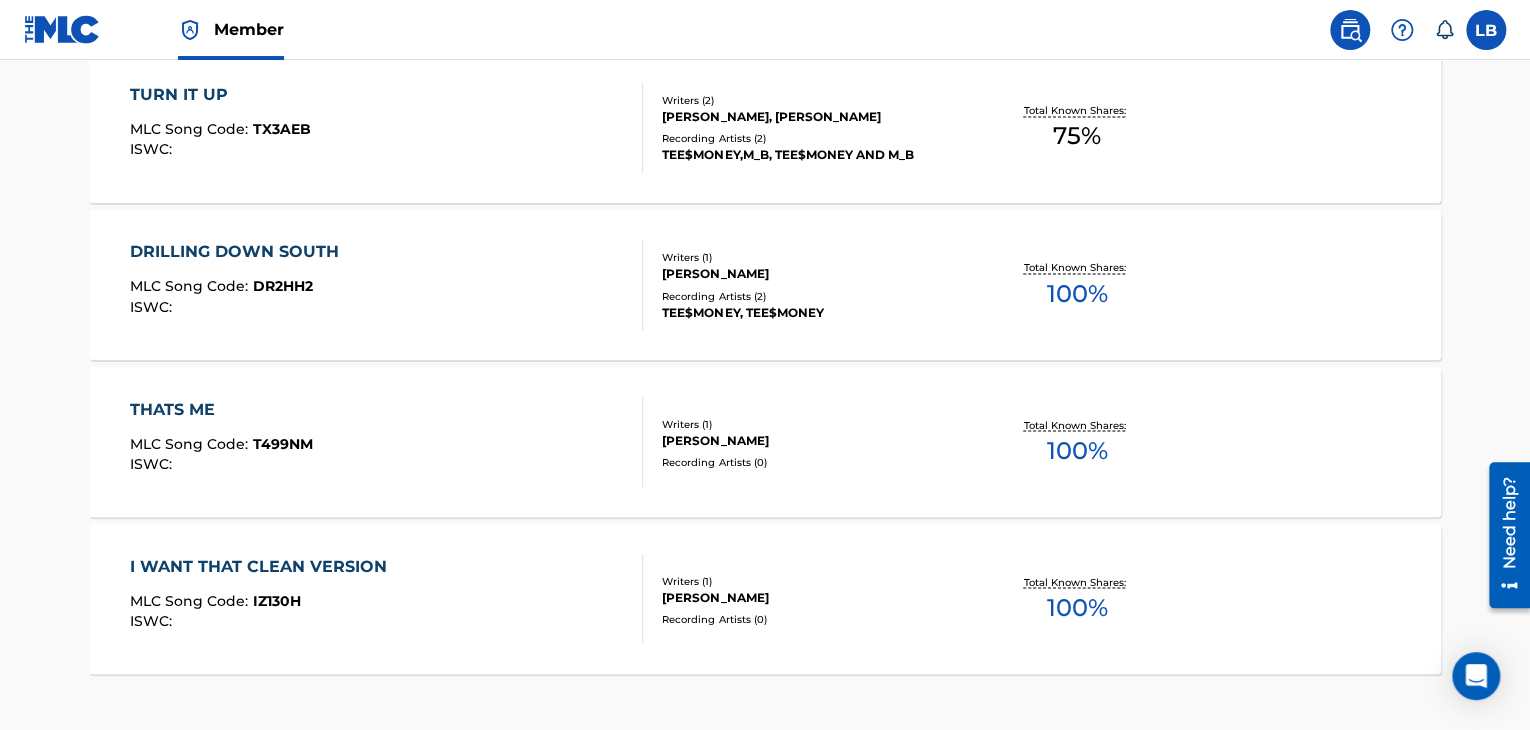 click on "DRILLING DOWN SOUTH" at bounding box center [239, 252] 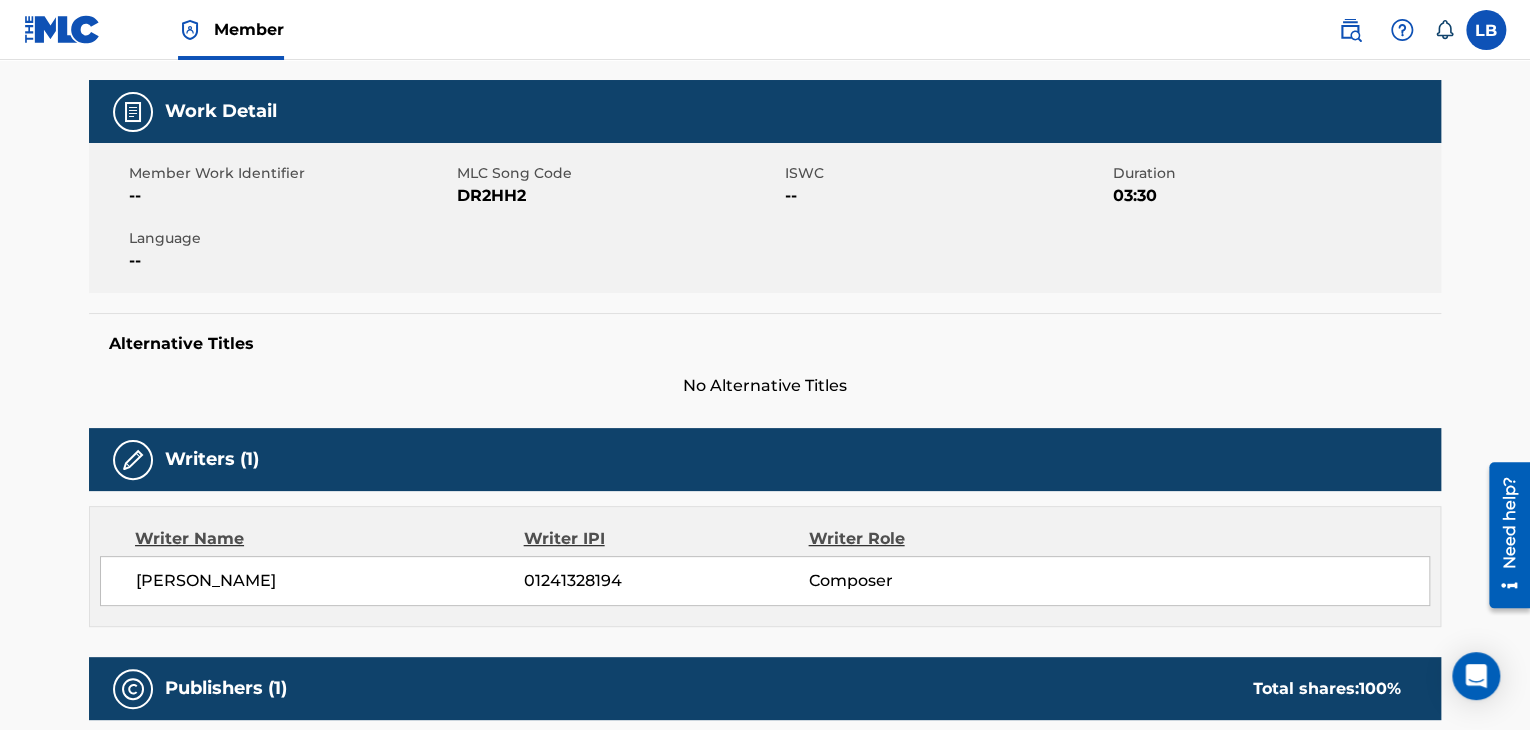 scroll, scrollTop: 0, scrollLeft: 0, axis: both 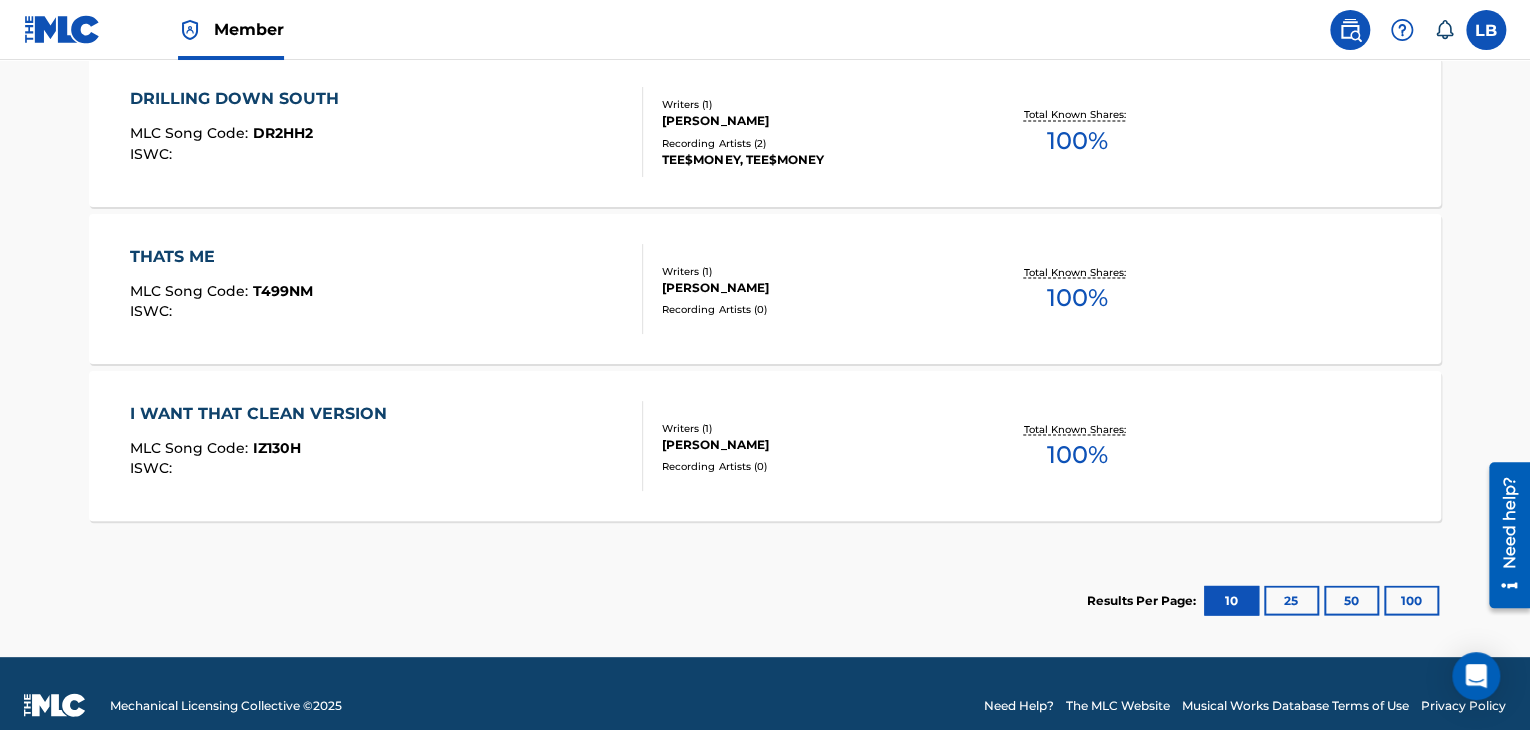 click on "I WANT THAT CLEAN VERSION" at bounding box center [263, 413] 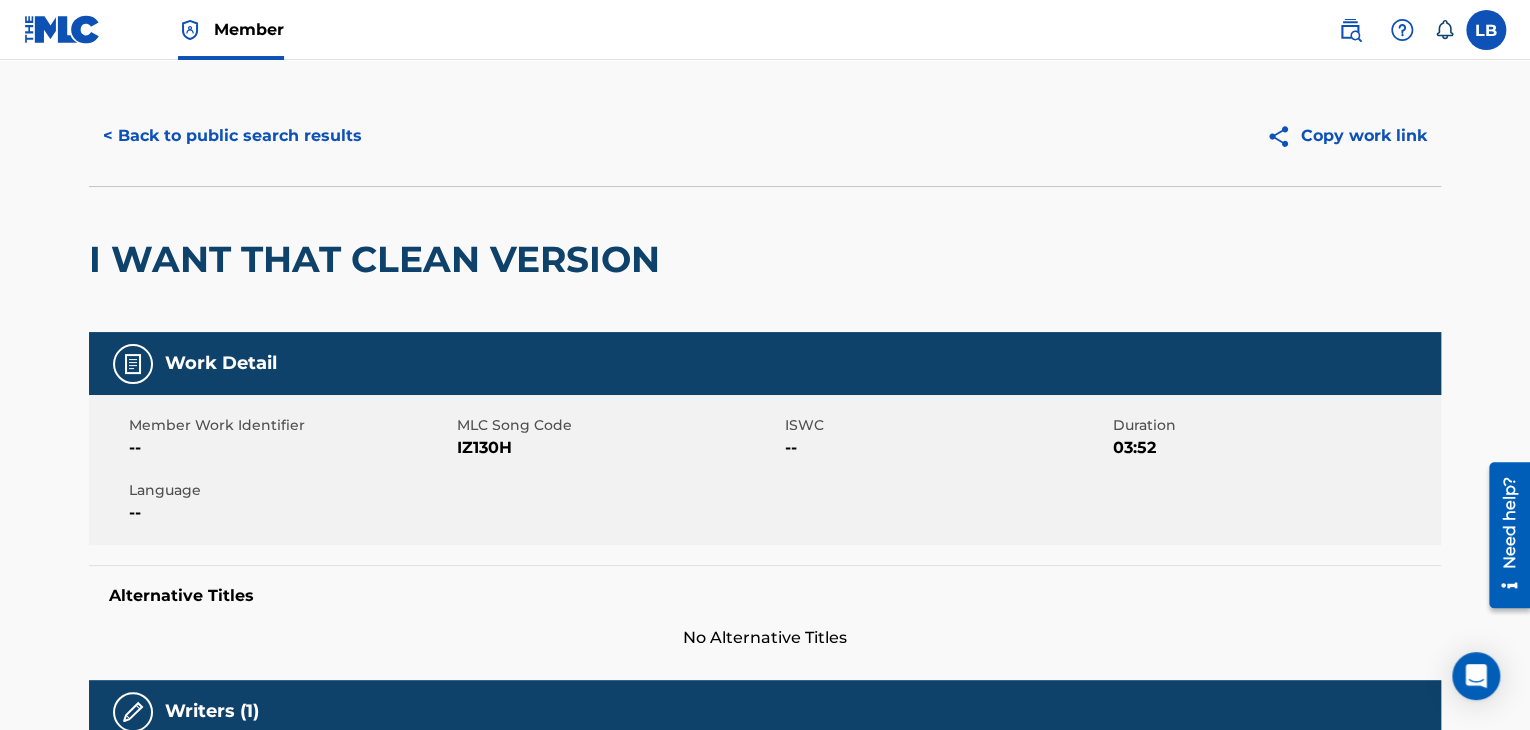 scroll, scrollTop: 0, scrollLeft: 0, axis: both 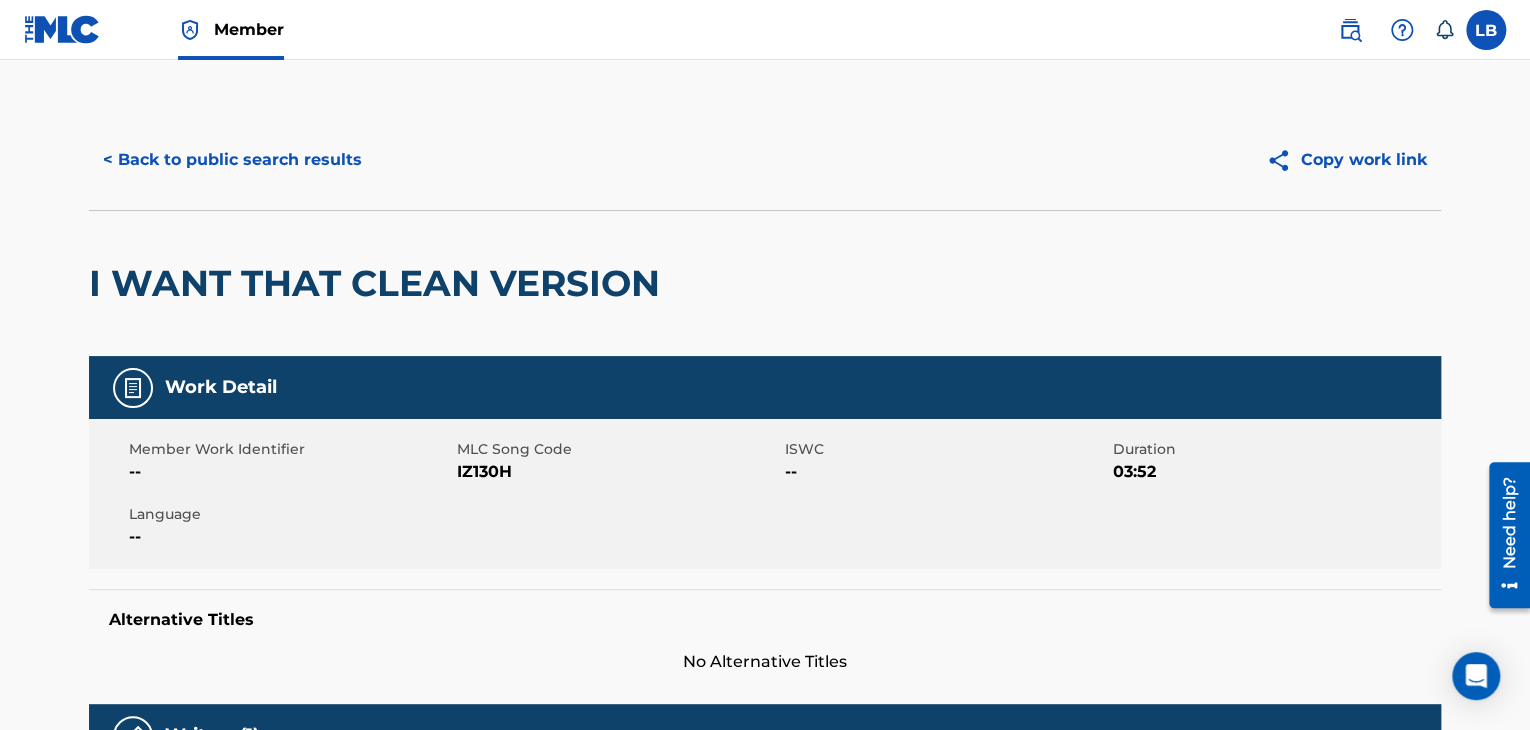 click on "< Back to public search results" at bounding box center [232, 160] 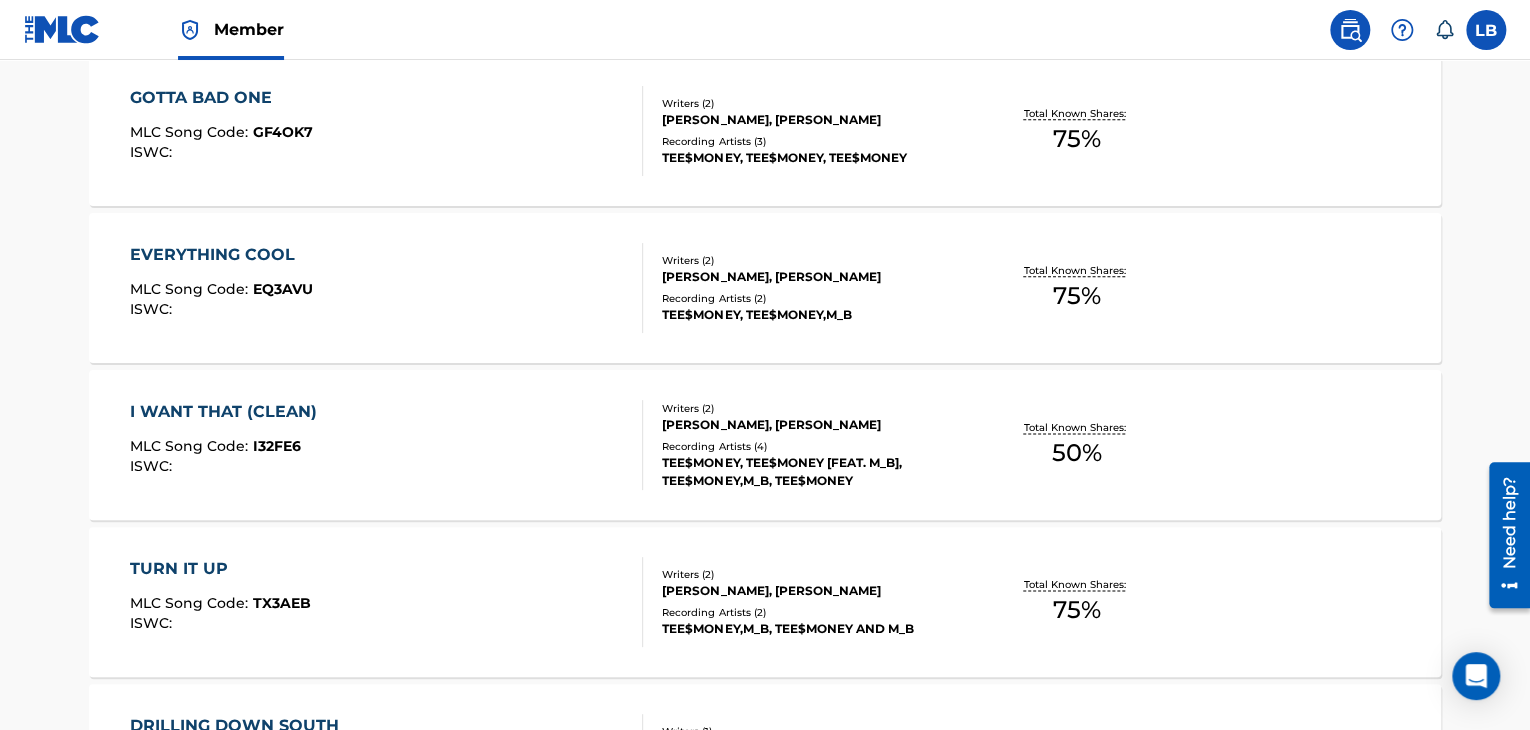 scroll, scrollTop: 1142, scrollLeft: 0, axis: vertical 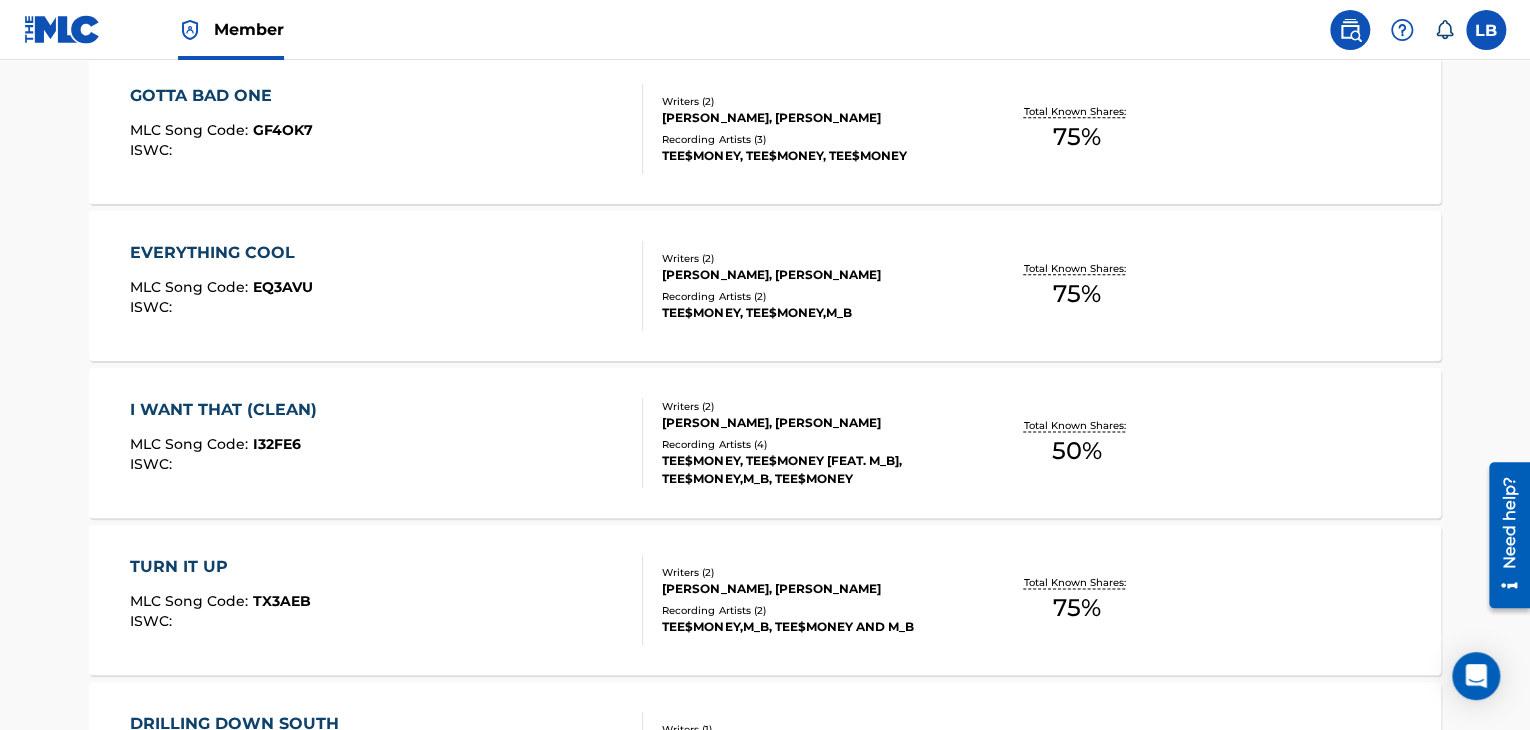 click on "I32FE6" at bounding box center (277, 444) 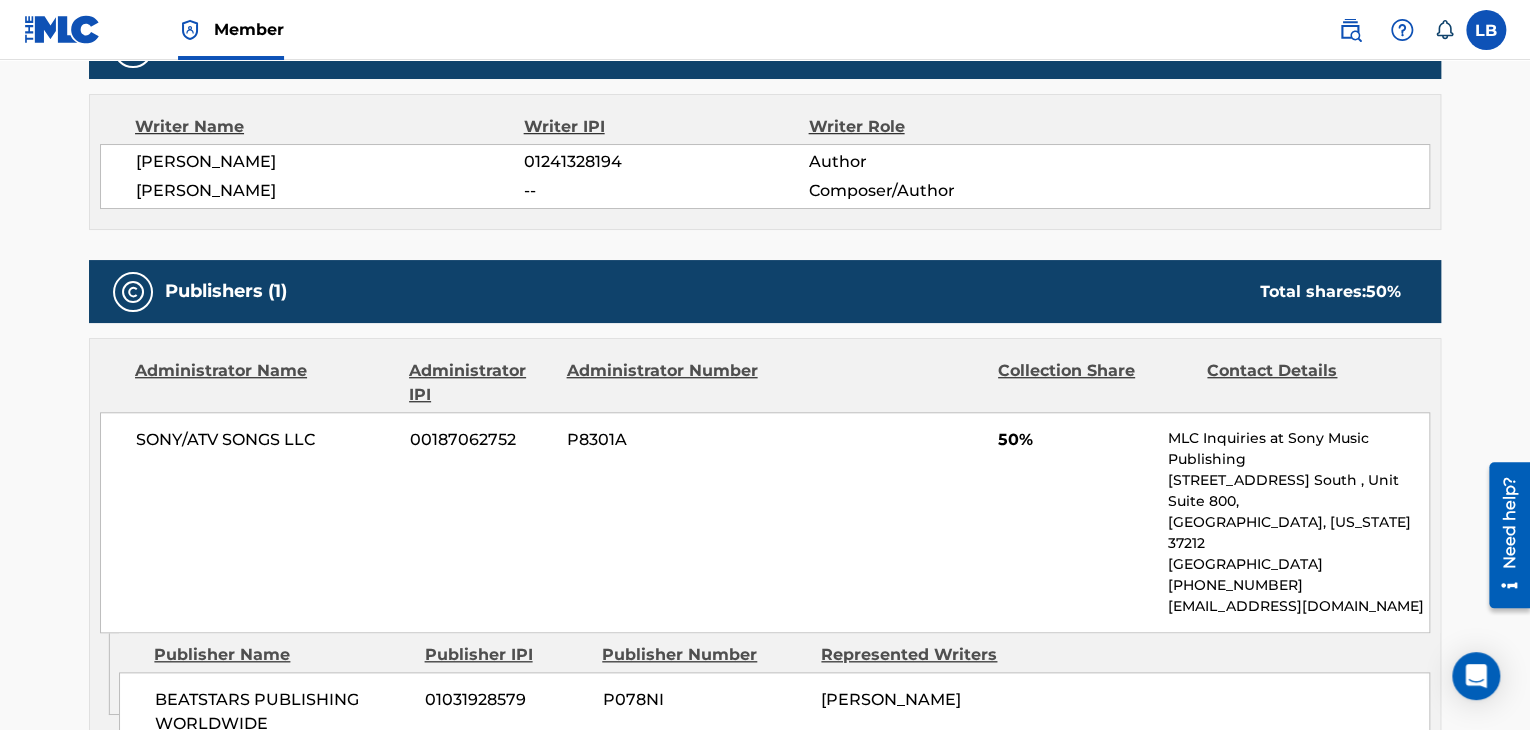 scroll, scrollTop: 626, scrollLeft: 0, axis: vertical 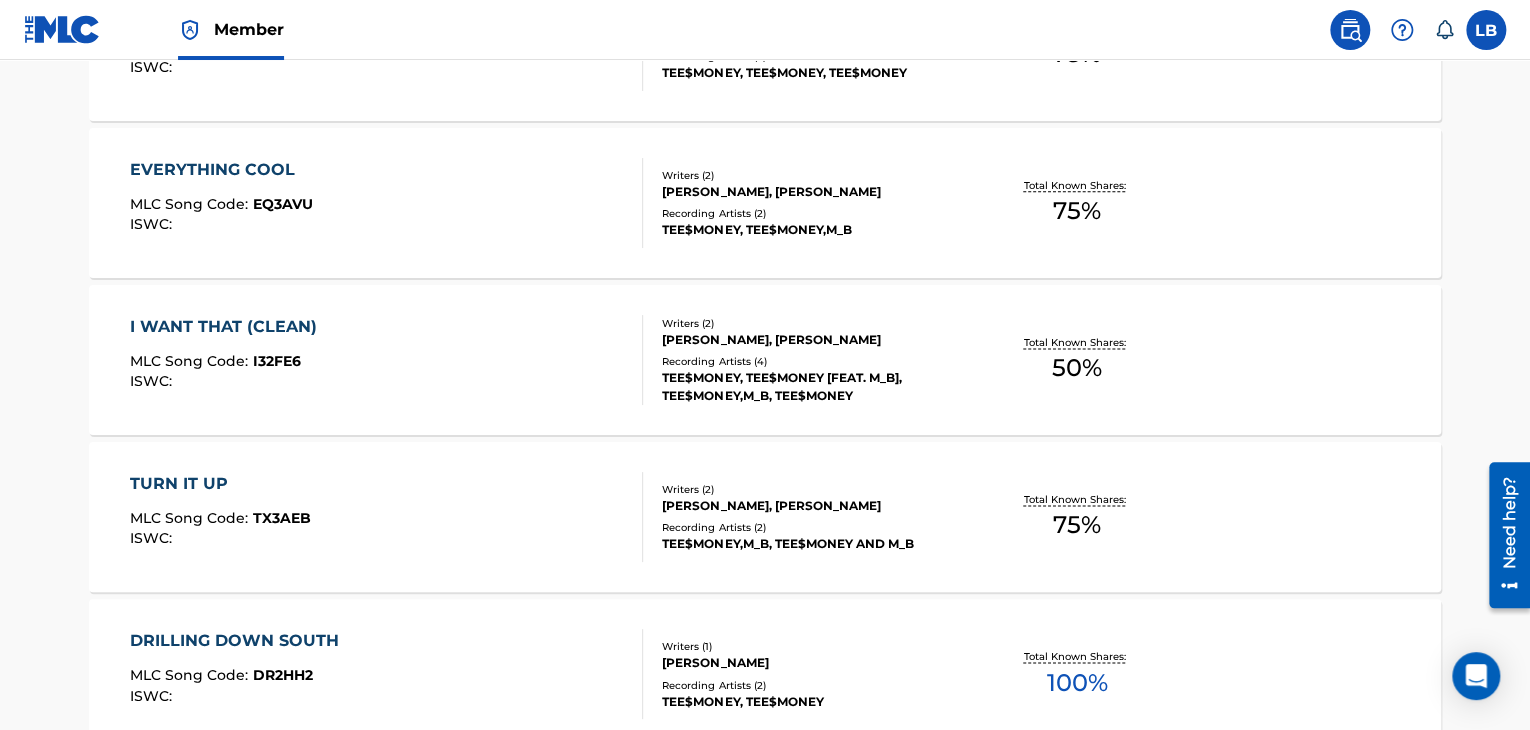 click on "TX3AEB" at bounding box center [282, 518] 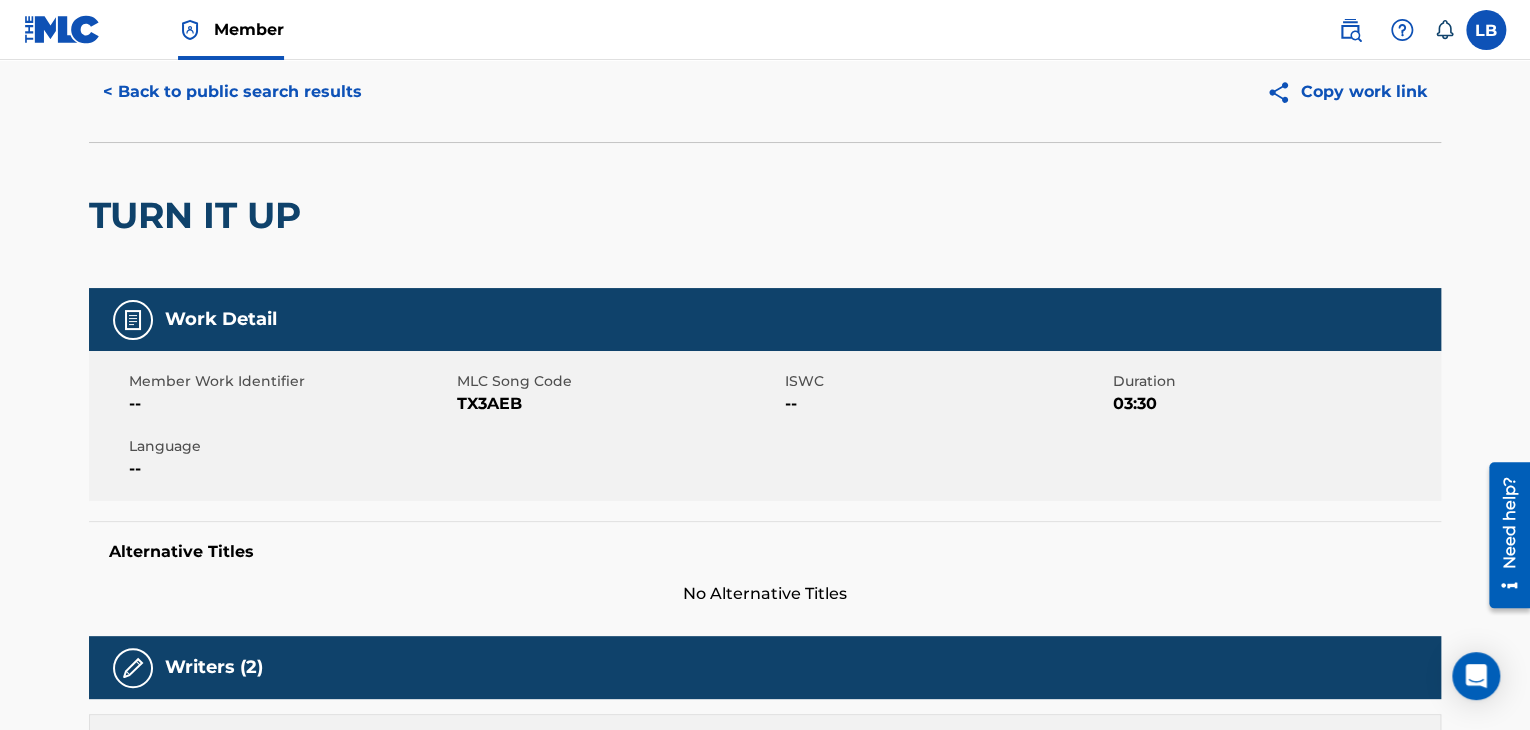 scroll, scrollTop: 0, scrollLeft: 0, axis: both 